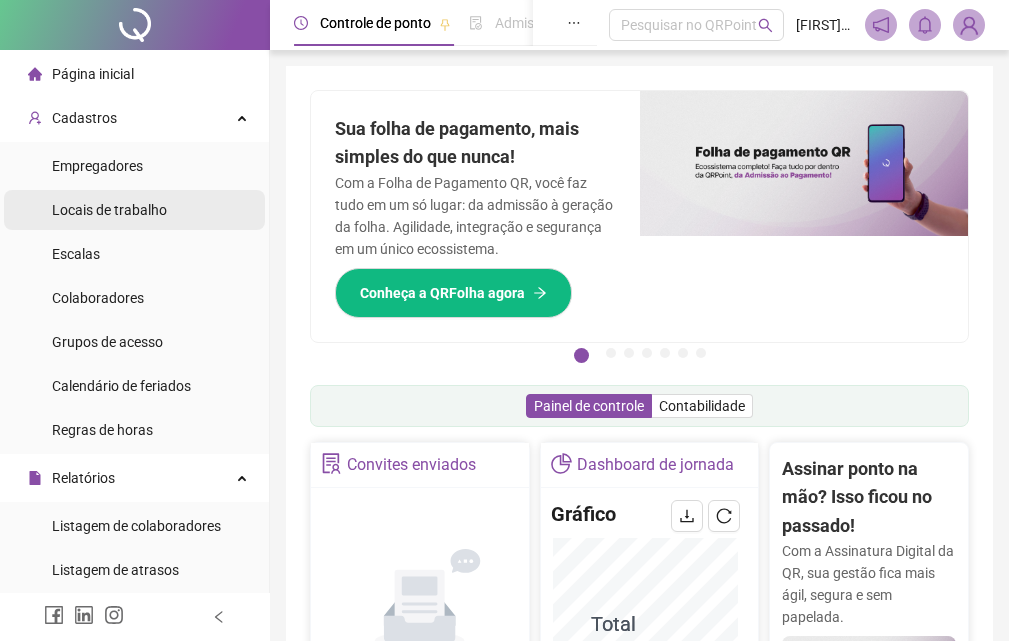 scroll, scrollTop: 300, scrollLeft: 0, axis: vertical 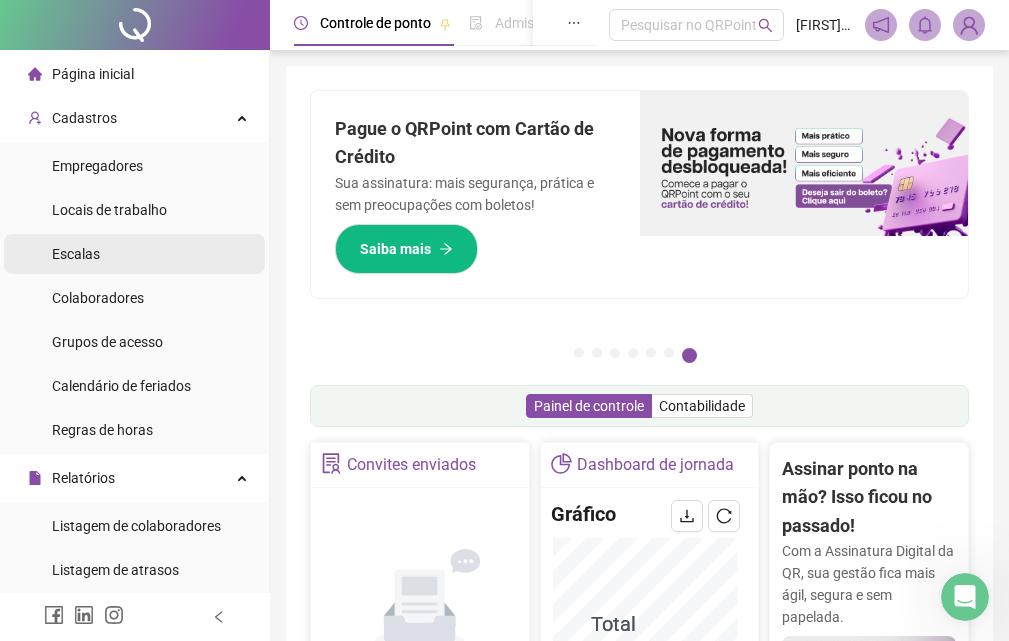 click on "Escalas" at bounding box center (76, 254) 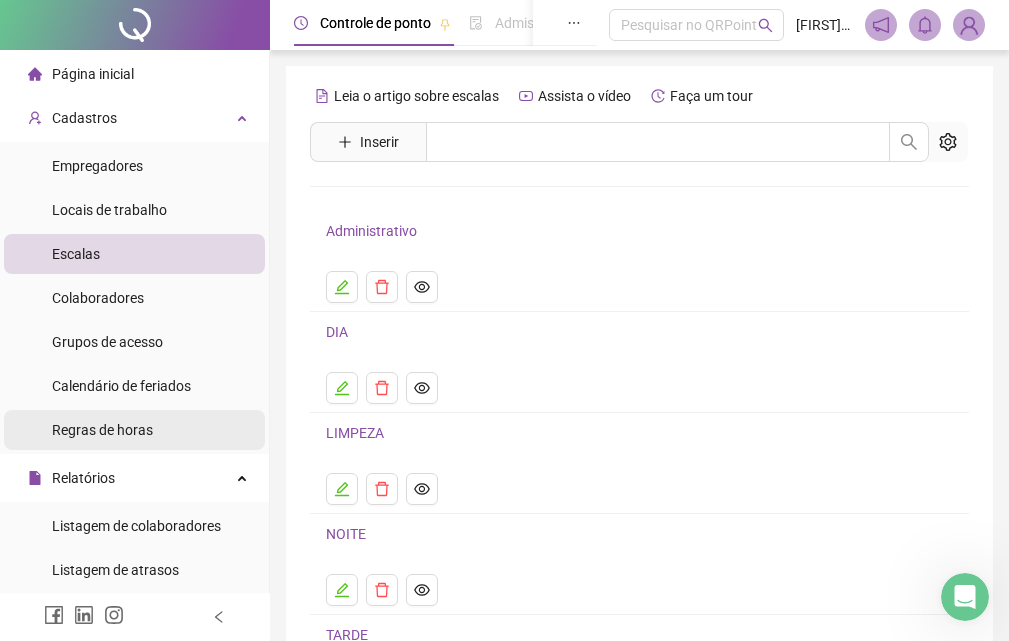 click on "Regras de horas" at bounding box center [134, 430] 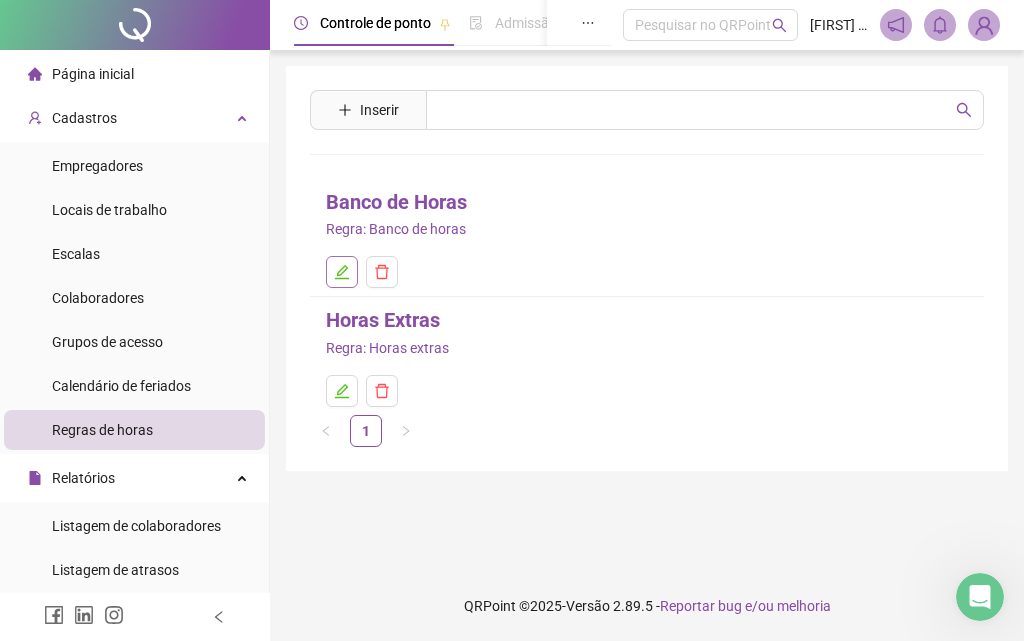 click at bounding box center (342, 272) 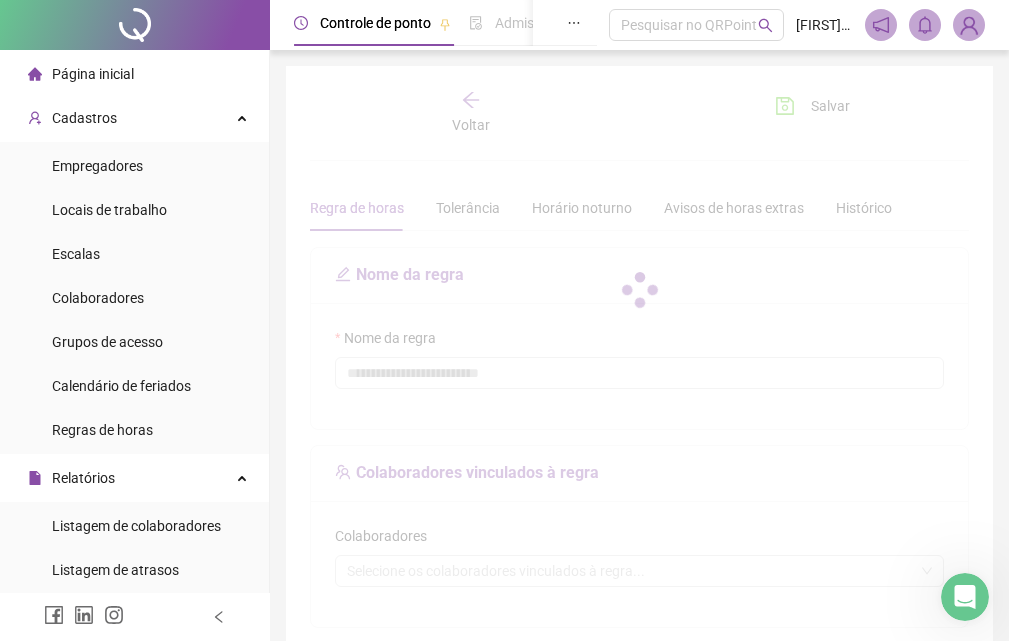 type on "**********" 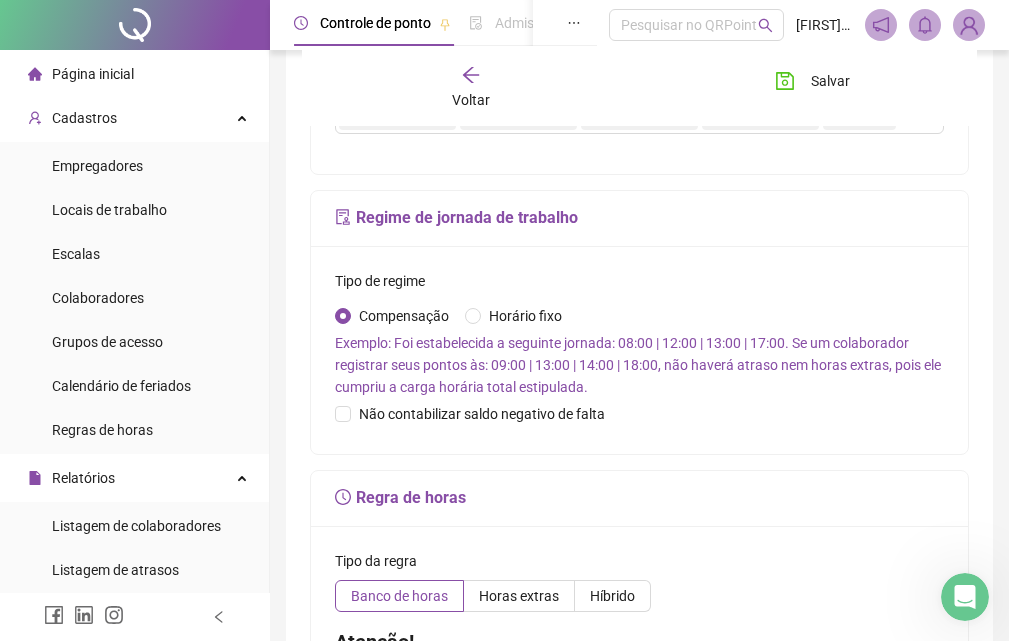 scroll, scrollTop: 463, scrollLeft: 0, axis: vertical 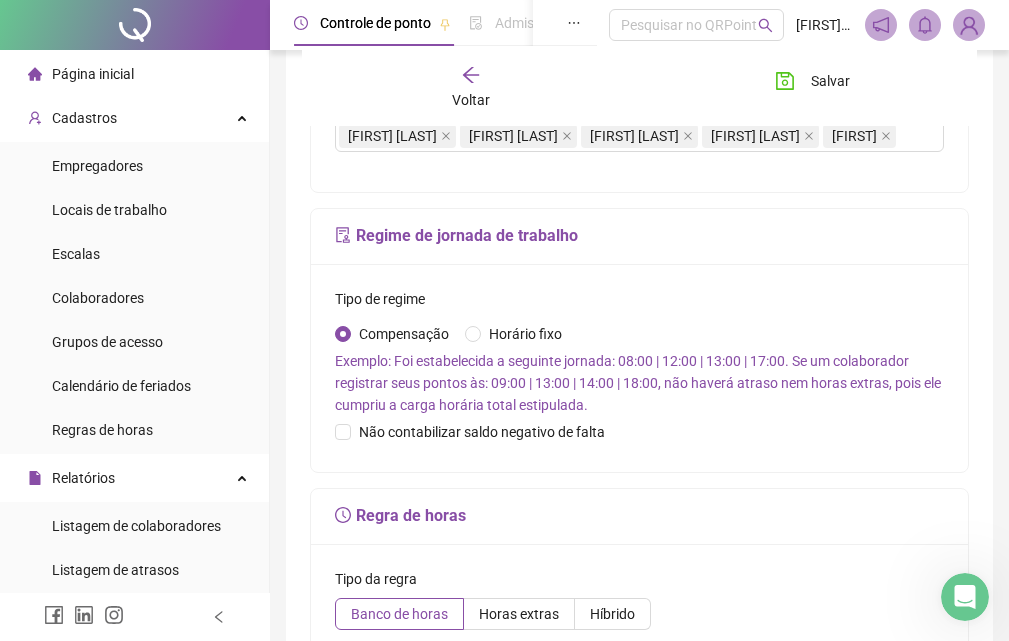 click on "Voltar" at bounding box center [471, 100] 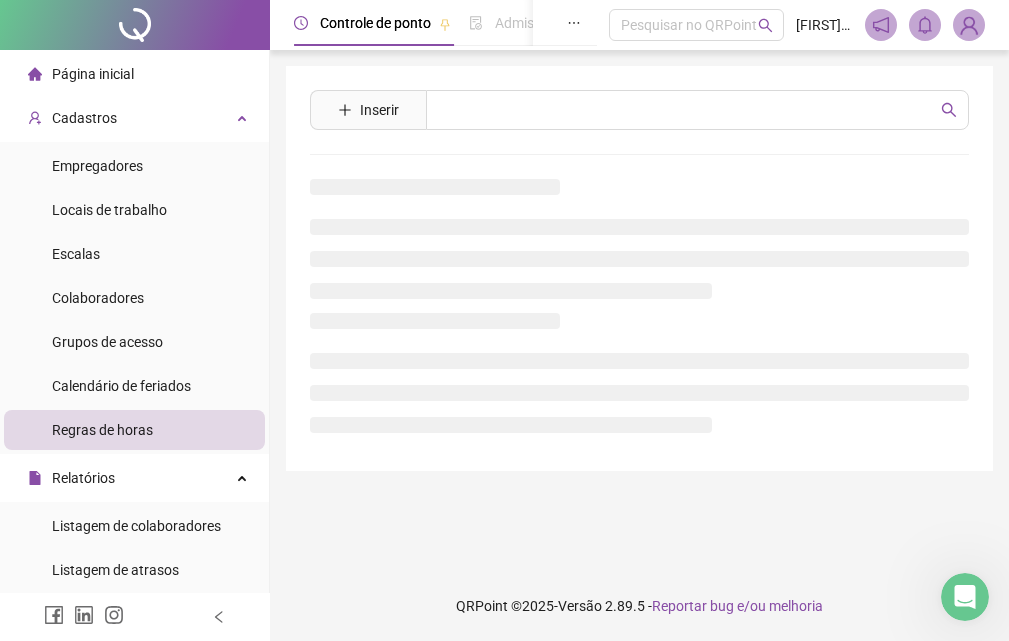 scroll, scrollTop: 0, scrollLeft: 0, axis: both 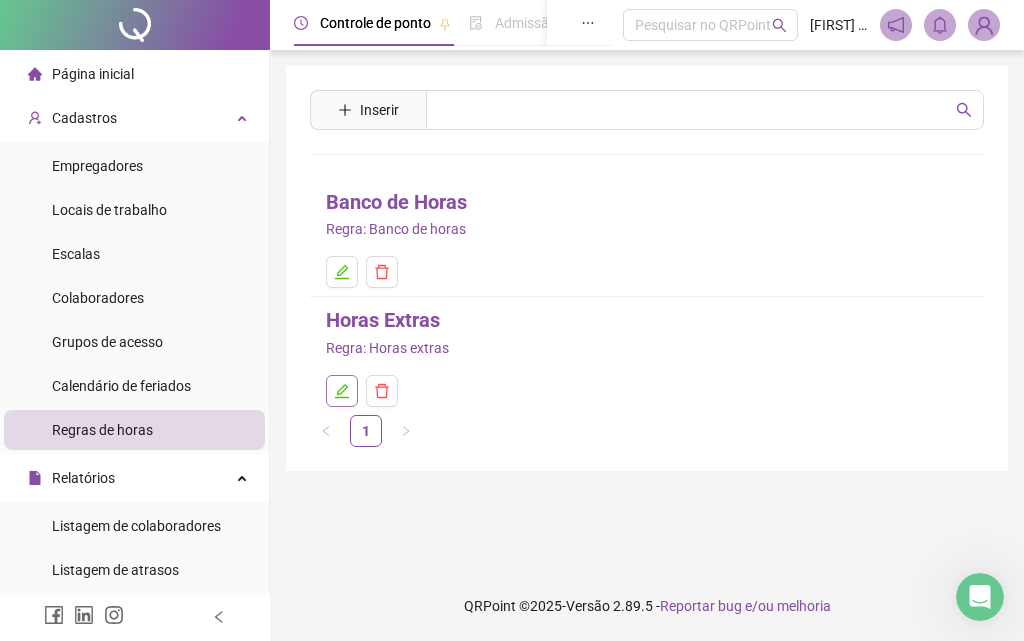 click at bounding box center (342, 391) 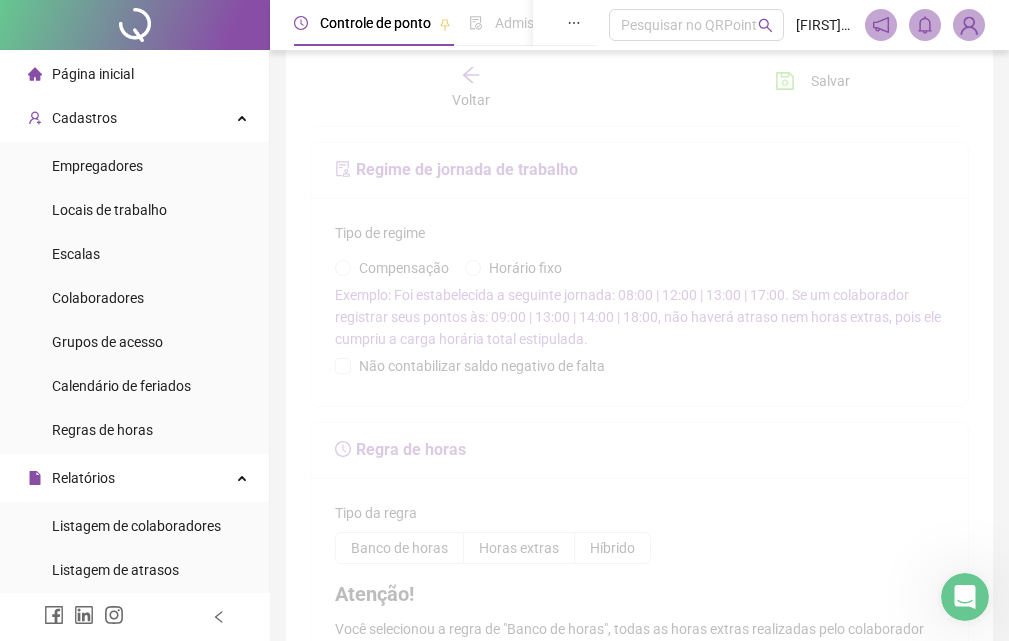 type on "**********" 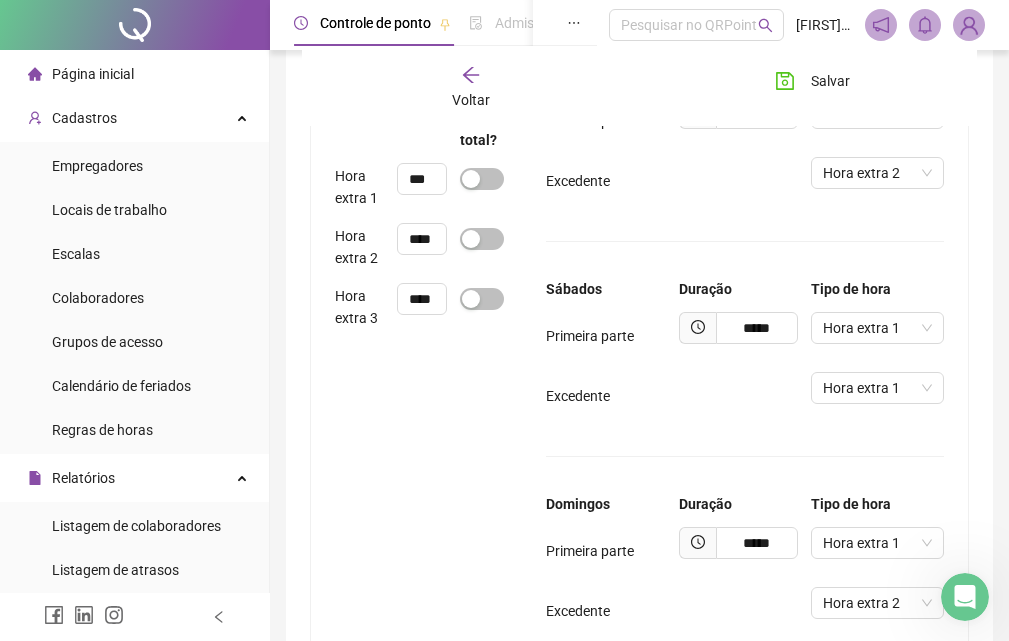 scroll, scrollTop: 1091, scrollLeft: 0, axis: vertical 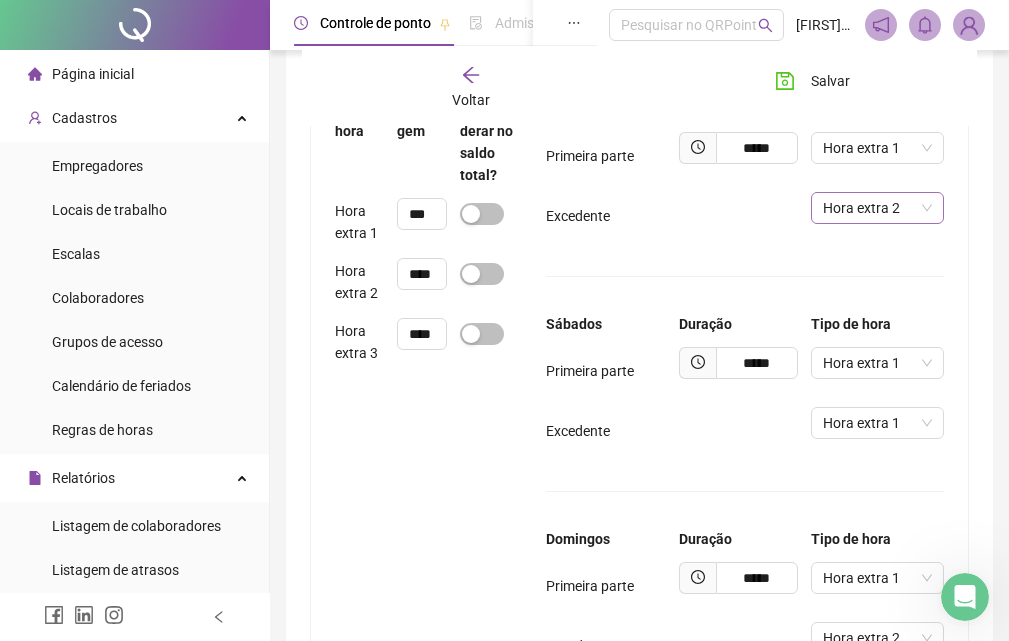 click on "Hora extra 2" at bounding box center (877, 208) 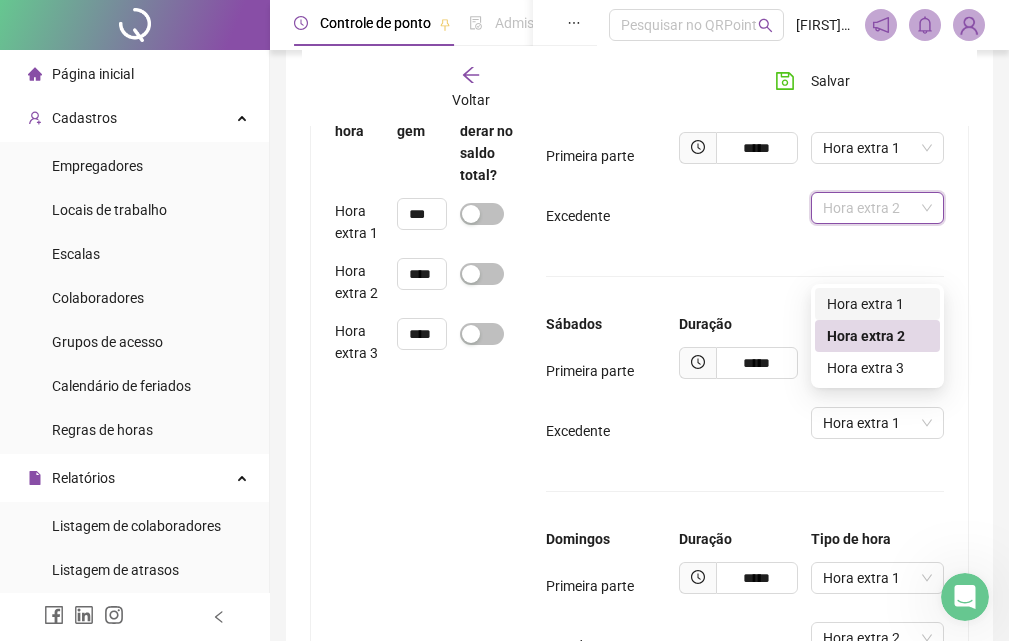 click on "Hora extra 1" at bounding box center [877, 304] 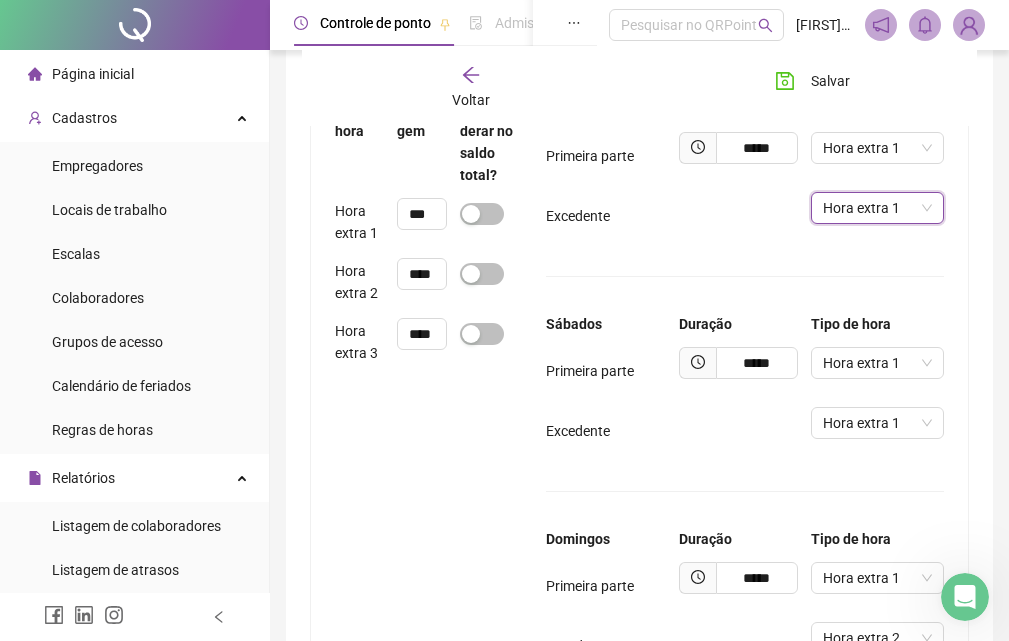 click on "Dias úteis Duração Tipo de hora Primeira parte ***** Hora extra 1 Excedente Hora extra 1 Hora extra 1 Sábados Duração Tipo de hora Primeira parte ***** Hora extra 1 Excedente Hora extra 1 Domingos Duração Tipo de hora Primeira parte ***** Hora extra 1 Excedente Hora extra 2 Feriados Duração Tipo de hora Primeira parte ***** Hora extra 3 Excedente Hora extra 3" at bounding box center [745, 491] 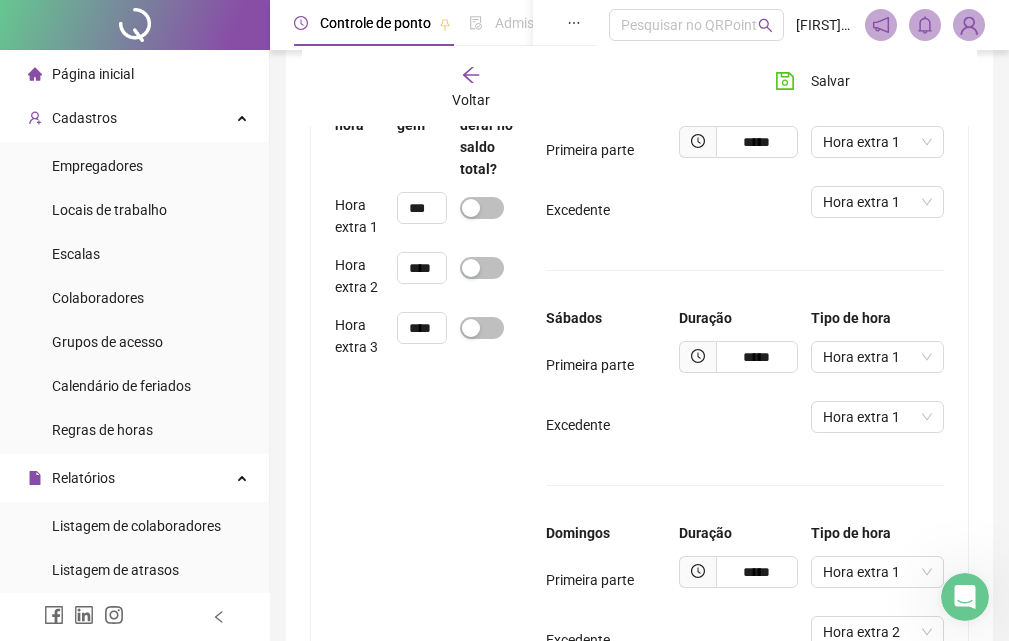 scroll, scrollTop: 991, scrollLeft: 0, axis: vertical 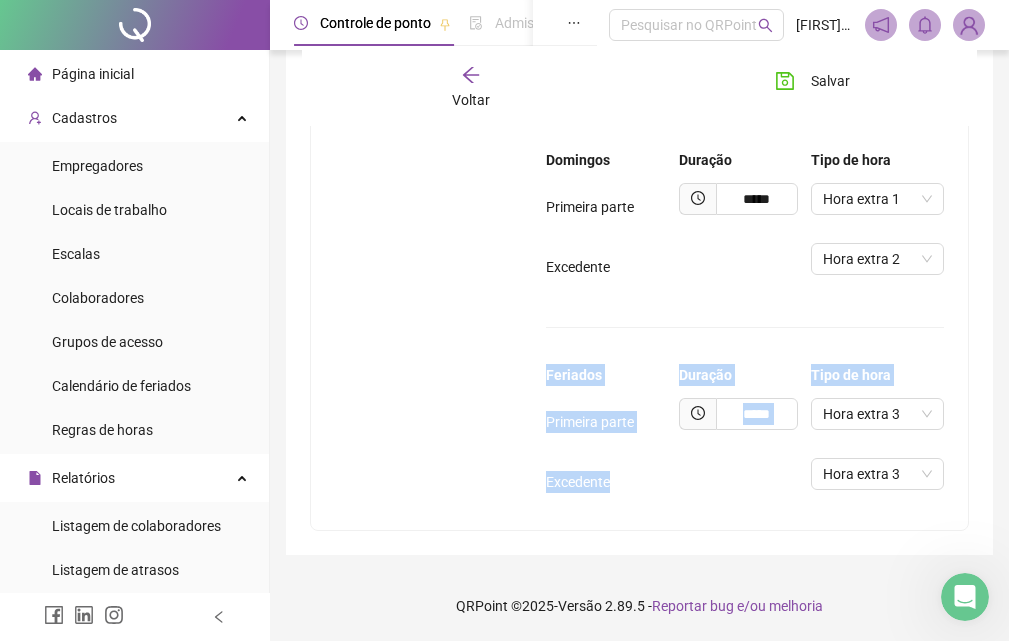 drag, startPoint x: 541, startPoint y: 410, endPoint x: 942, endPoint y: 542, distance: 422.16702 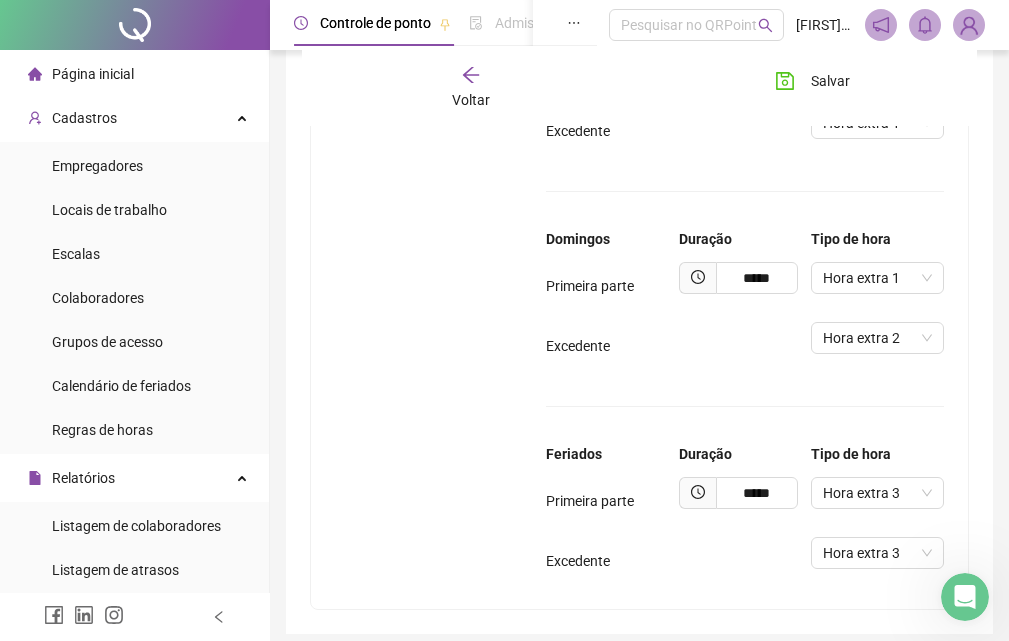 click on "Dias úteis Duração Tipo de hora Primeira parte ***** Hora extra 1 Excedente Hora extra 1 Sábados Duração Tipo de hora Primeira parte ***** Hora extra 1 Excedente Hora extra 1 Domingos Duração Tipo de hora Primeira parte ***** Hora extra 1 Excedente Hora extra 2 Feriados Duração Tipo de hora Primeira parte ***** Hora extra 3 Excedente Hora extra 3" at bounding box center [745, 191] 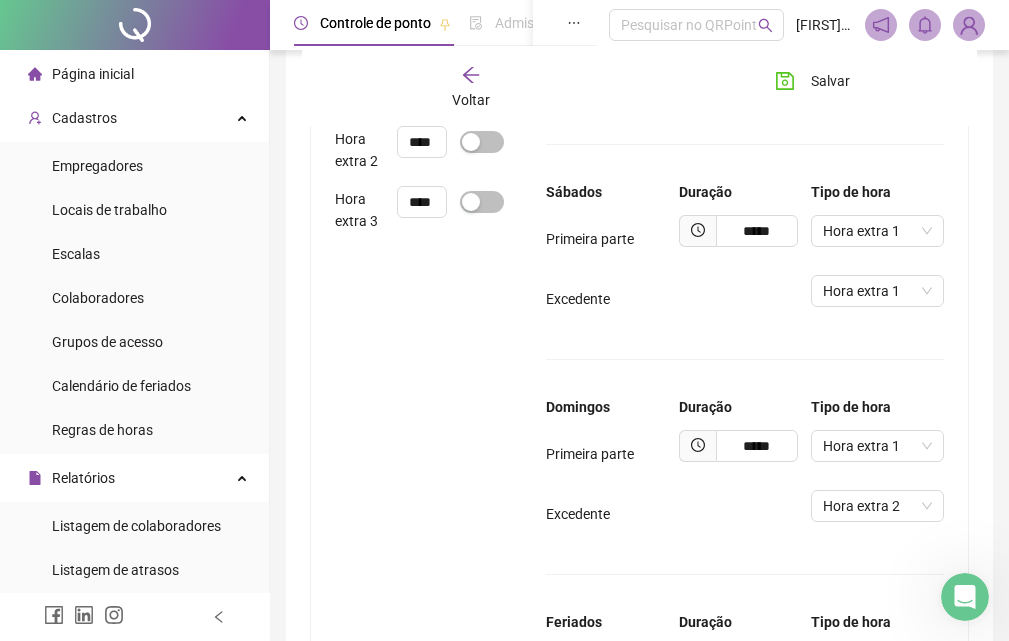 scroll, scrollTop: 1191, scrollLeft: 0, axis: vertical 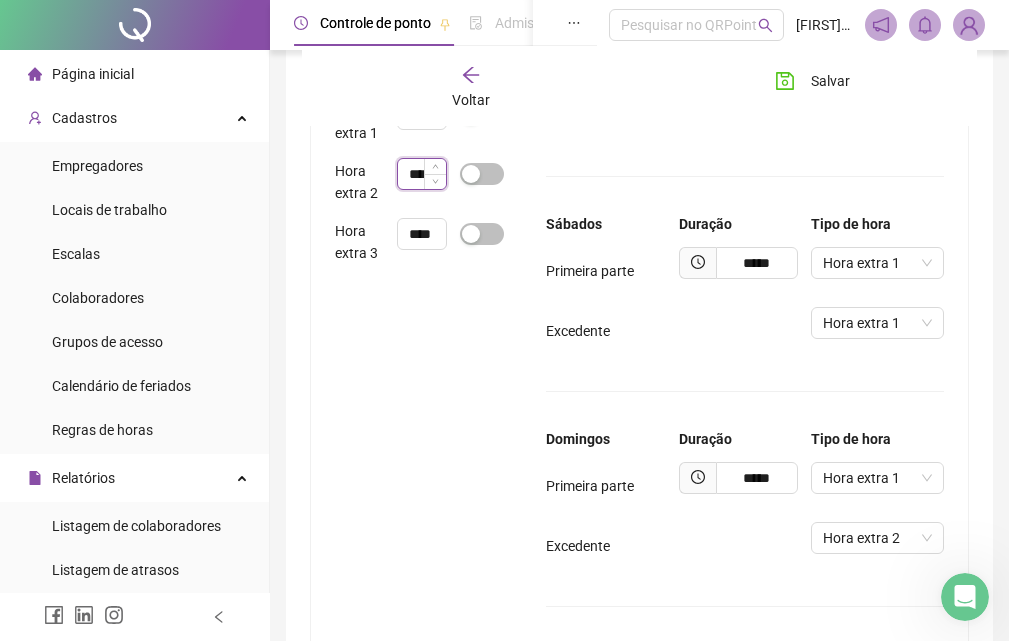 click on "****" at bounding box center [422, 174] 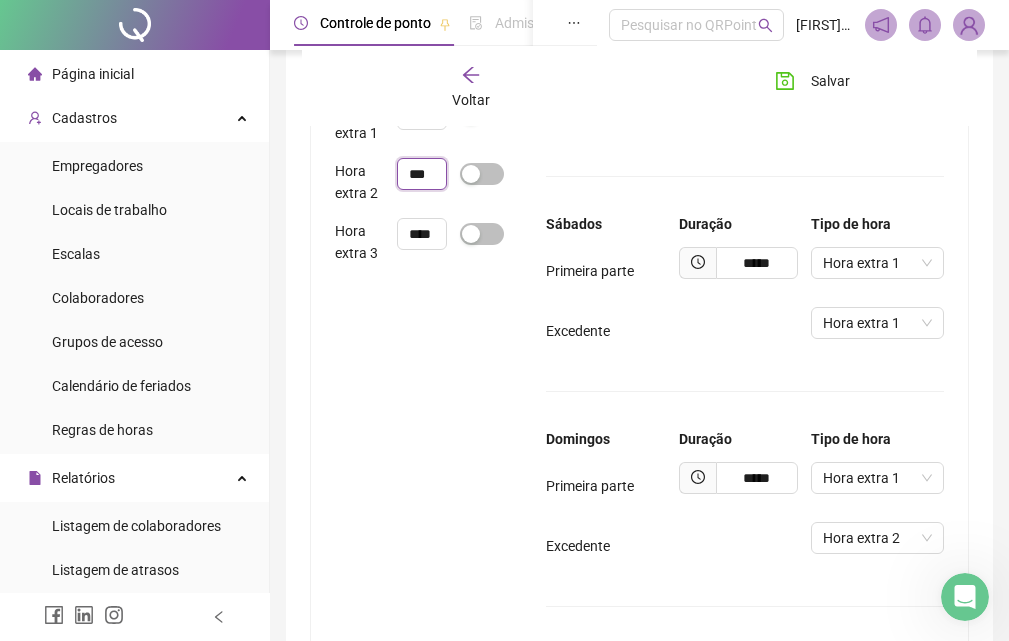 scroll, scrollTop: 0, scrollLeft: 0, axis: both 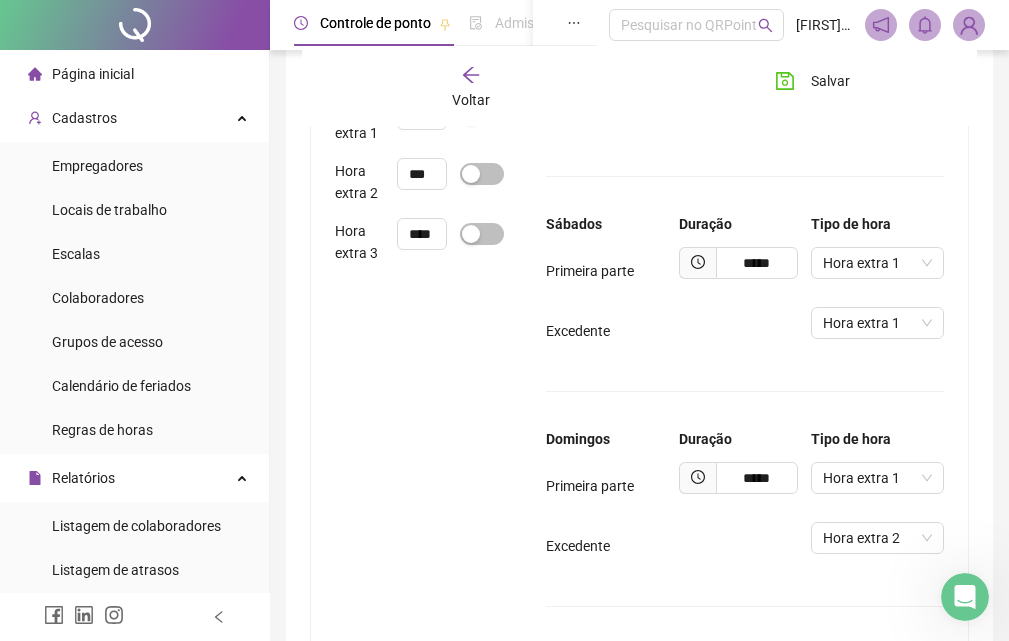 click on "Parametrização da regra Tipo de hora Porcentagem Desconsiderar no saldo total? Hora extra 1 *** Hora extra 2 *** Hora extra 3 ****" at bounding box center (428, 365) 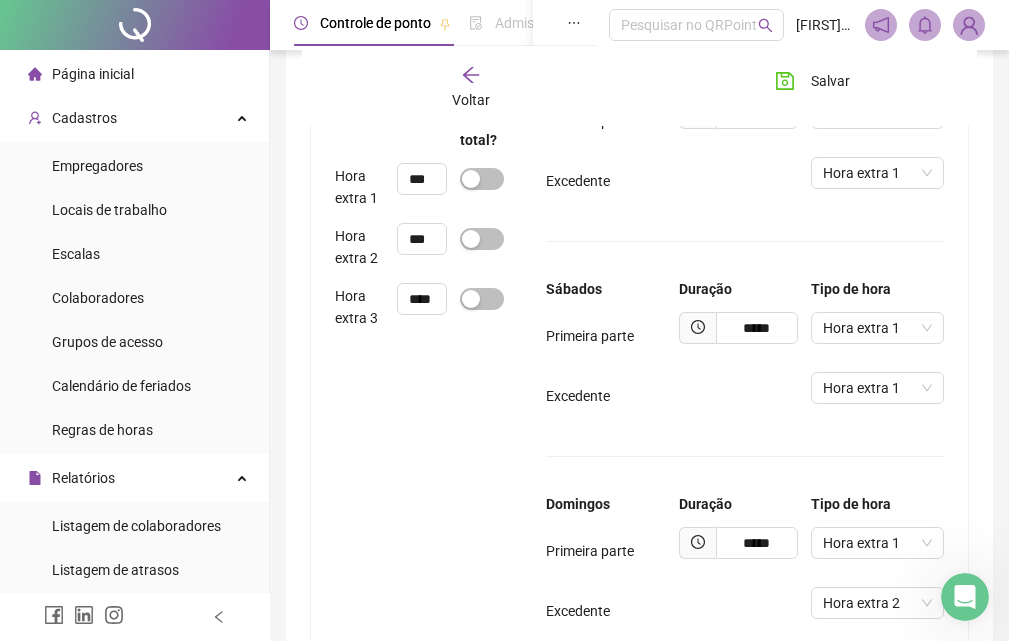 scroll, scrollTop: 1091, scrollLeft: 0, axis: vertical 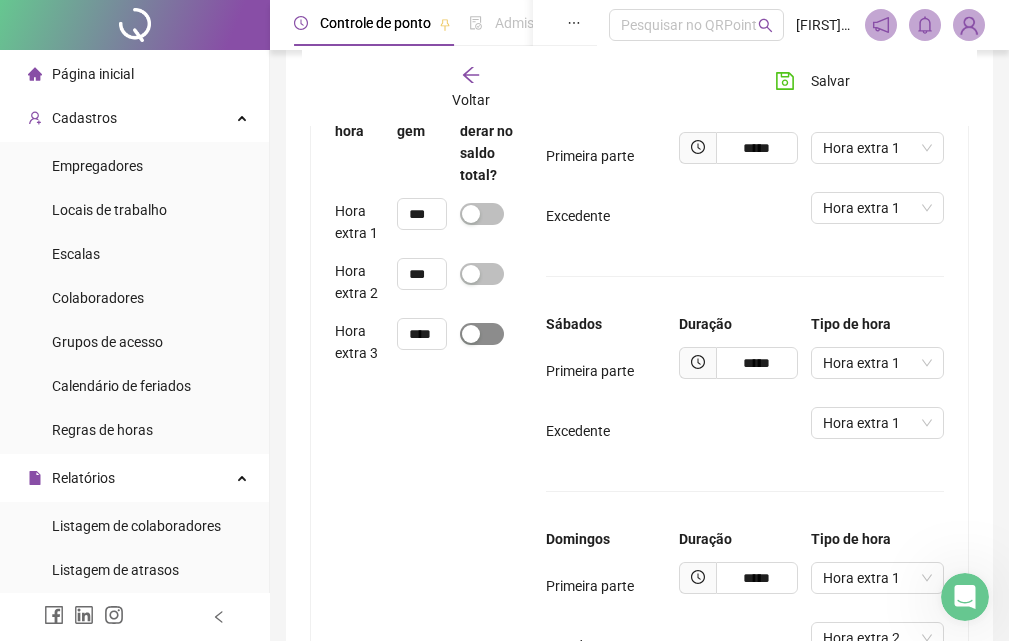 click at bounding box center (471, 334) 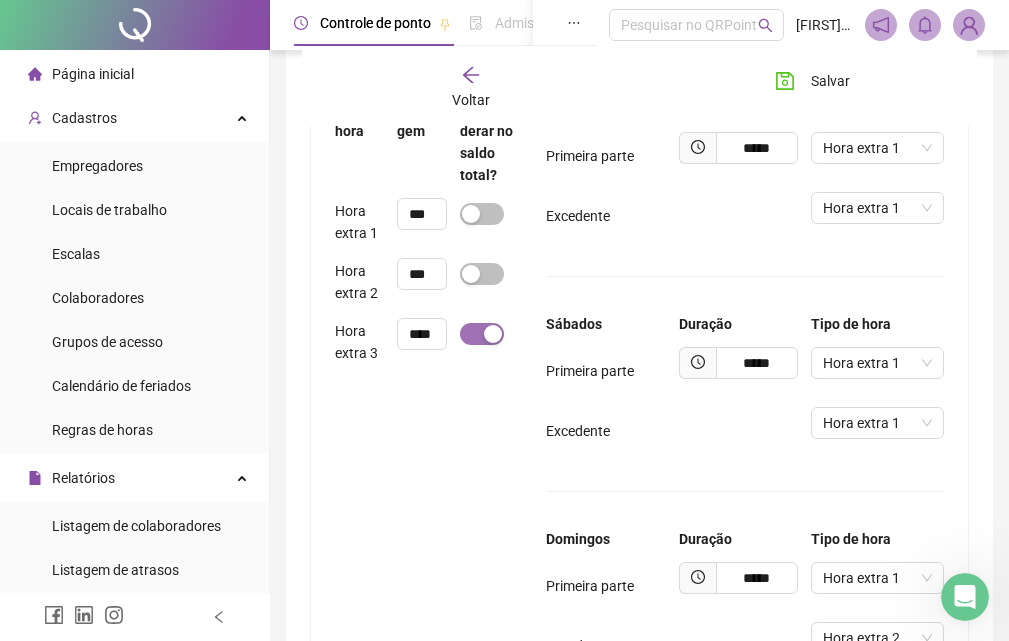 click at bounding box center (482, 334) 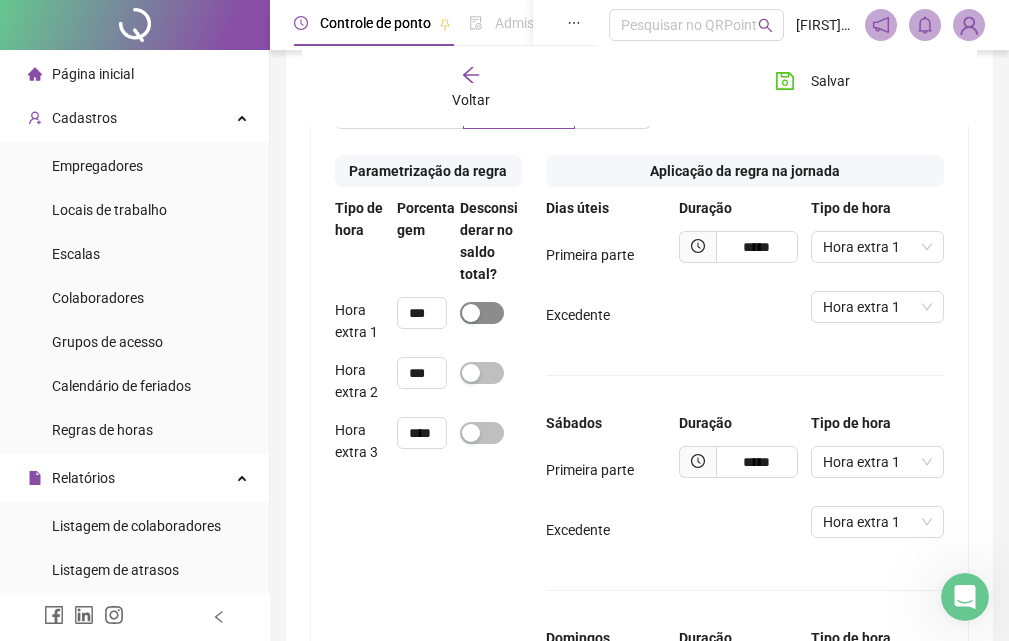 scroll, scrollTop: 991, scrollLeft: 0, axis: vertical 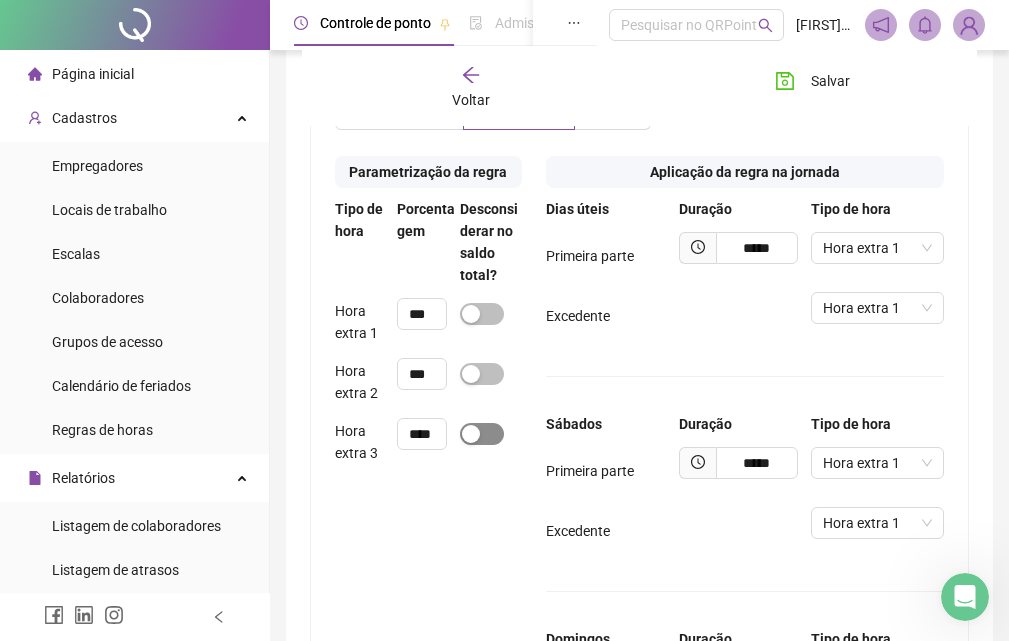 click at bounding box center (482, 434) 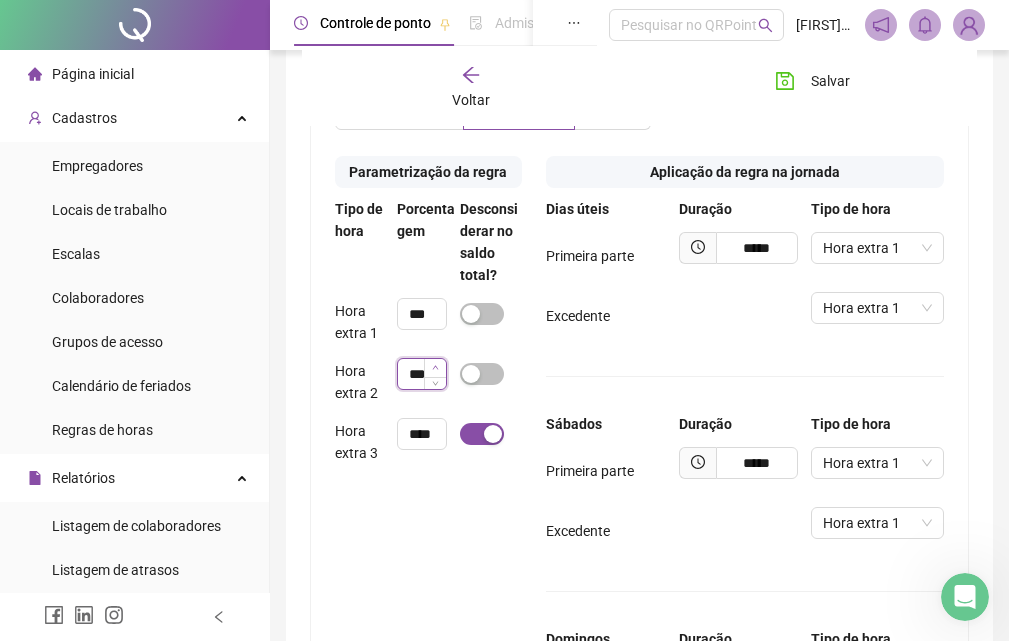 click at bounding box center [435, 368] 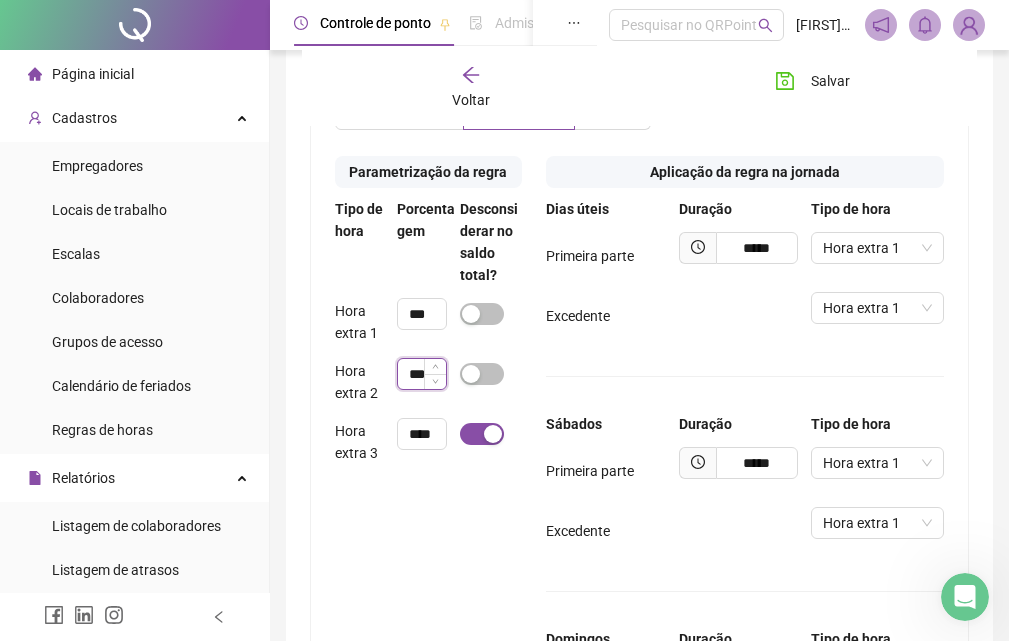 click on "***" at bounding box center [422, 374] 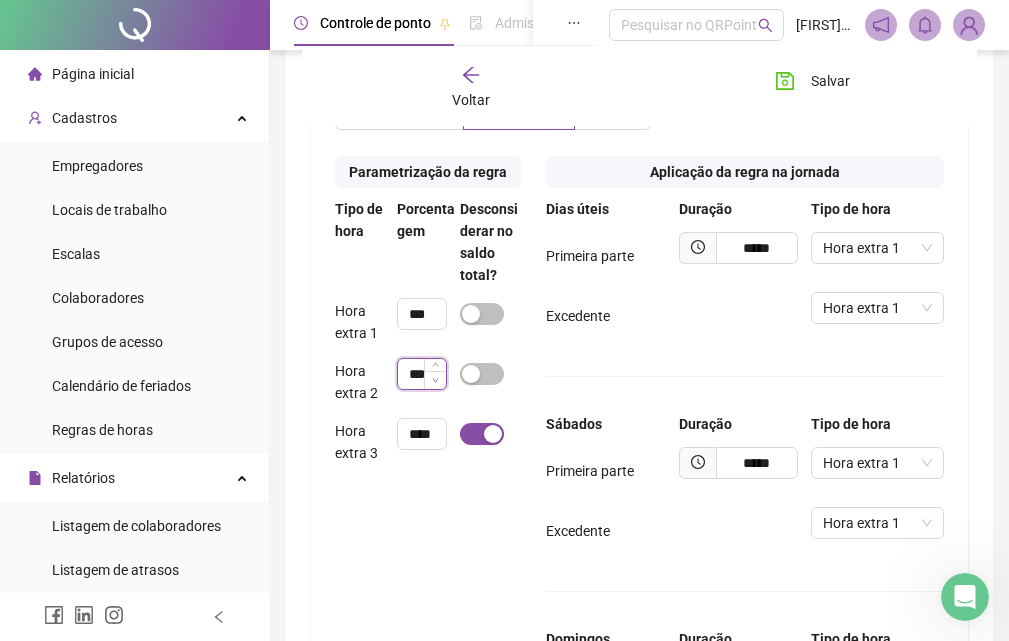 scroll, scrollTop: 0, scrollLeft: 1, axis: horizontal 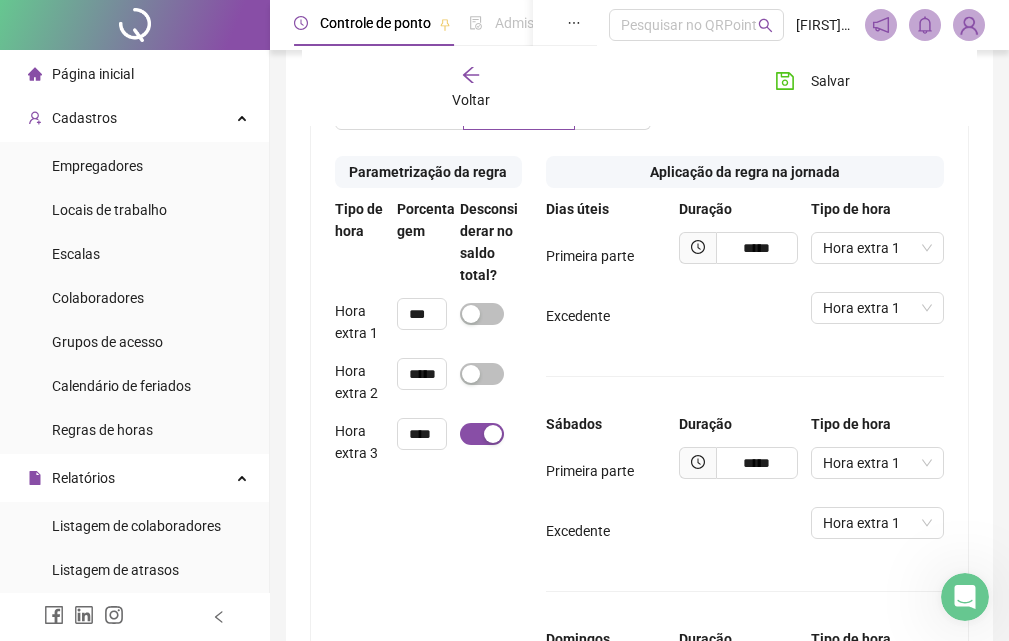 click on "Parametrização da regra Tipo de hora Porcentagem Desconsiderar no saldo total? Hora extra 1 *** Hora extra 2 ***** Hora extra 3 ****" at bounding box center [428, 565] 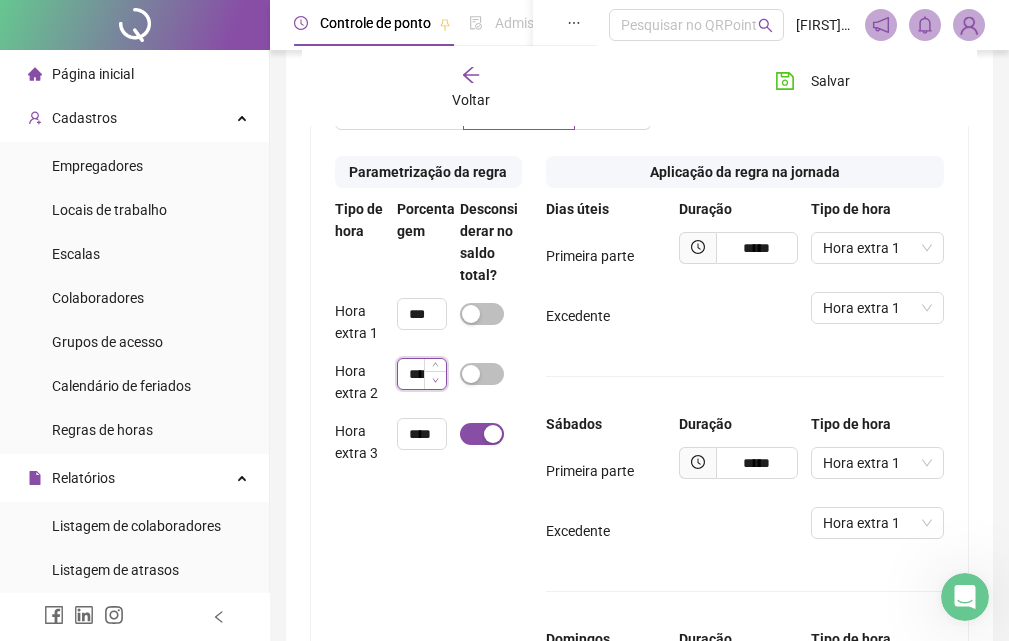 scroll, scrollTop: 0, scrollLeft: 8, axis: horizontal 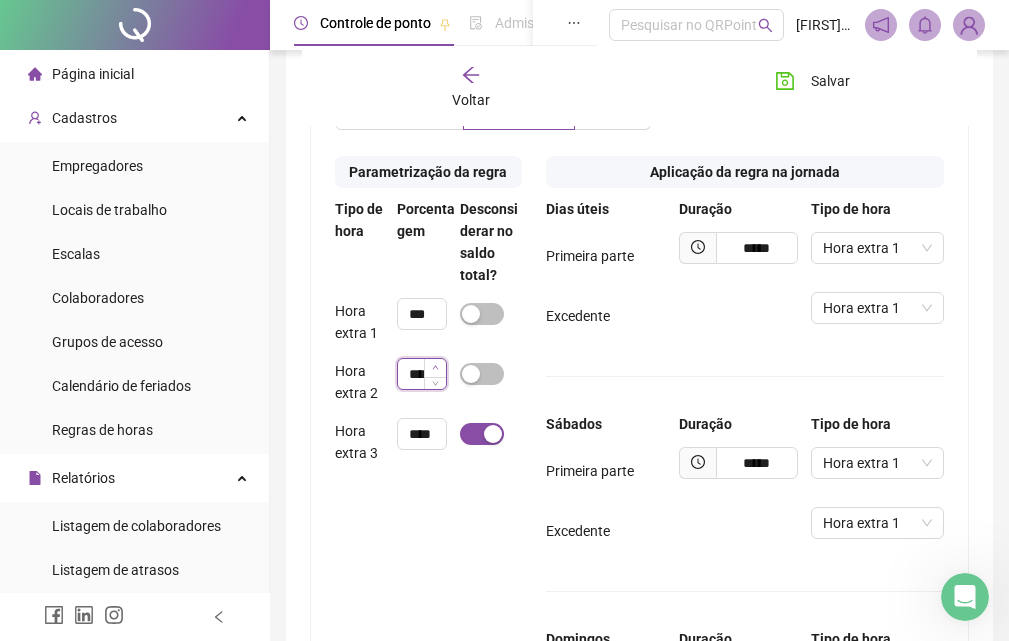 drag, startPoint x: 408, startPoint y: 428, endPoint x: 424, endPoint y: 427, distance: 16.03122 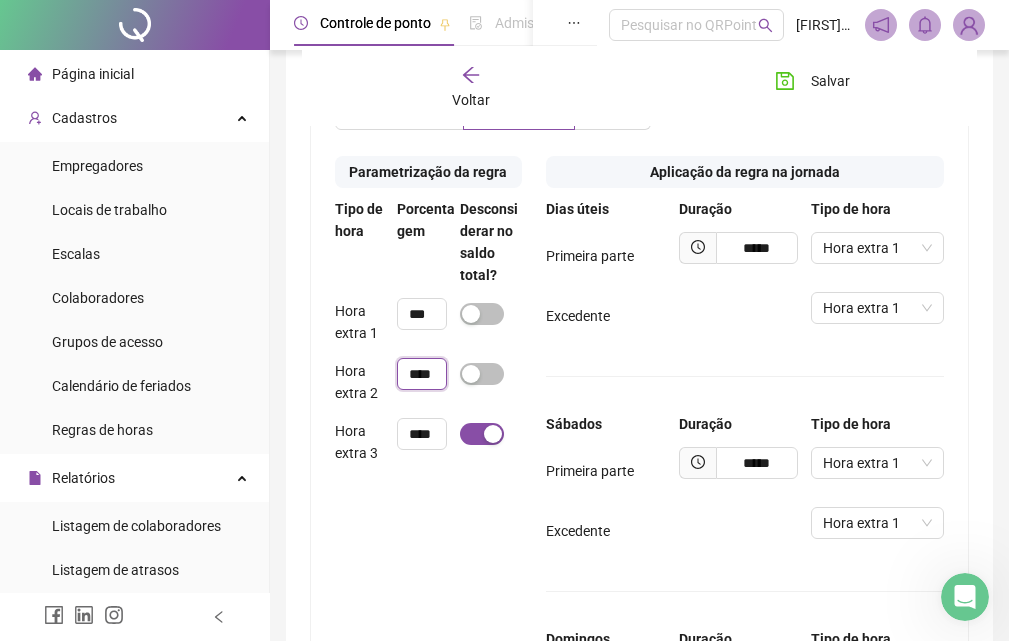 type on "****" 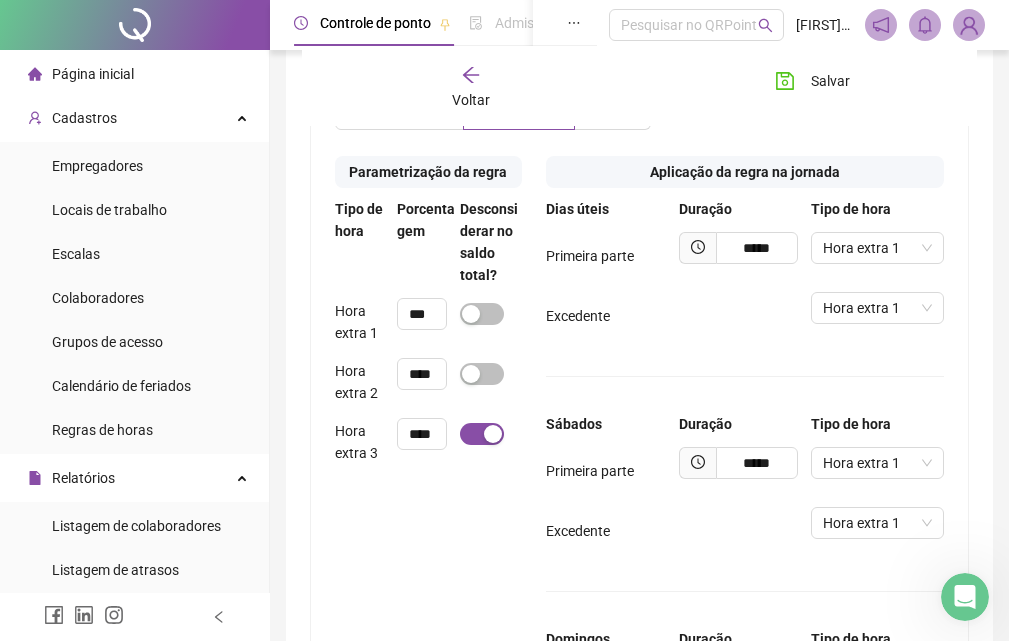 click on "Parametrização da regra Tipo de hora Porcentagem Desconsiderar no saldo total? Hora extra 1 *** Hora extra 2 **** Hora extra 3 ****" at bounding box center (428, 565) 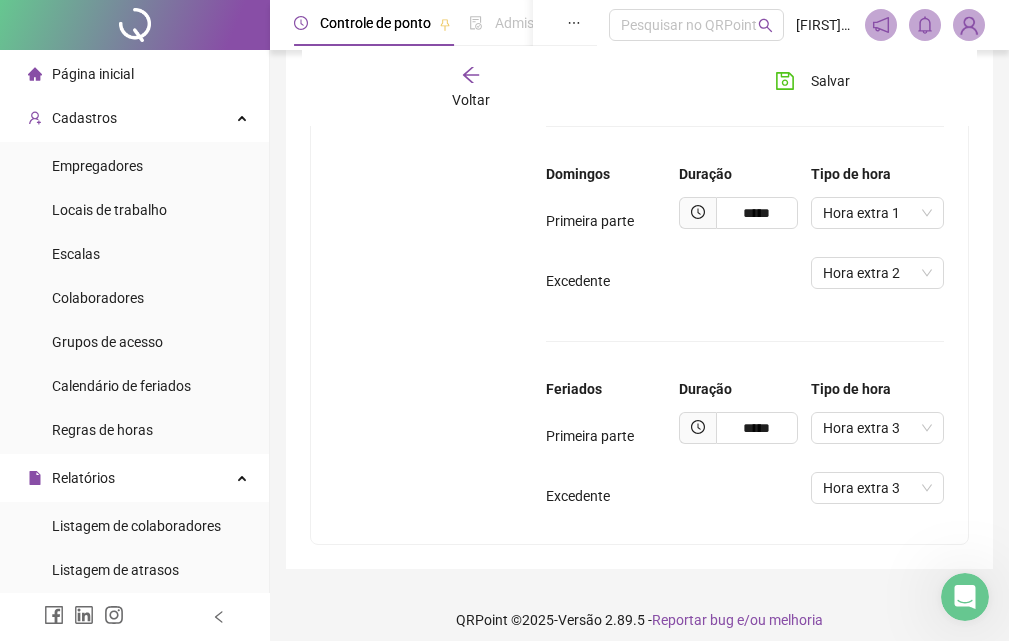 scroll, scrollTop: 1491, scrollLeft: 0, axis: vertical 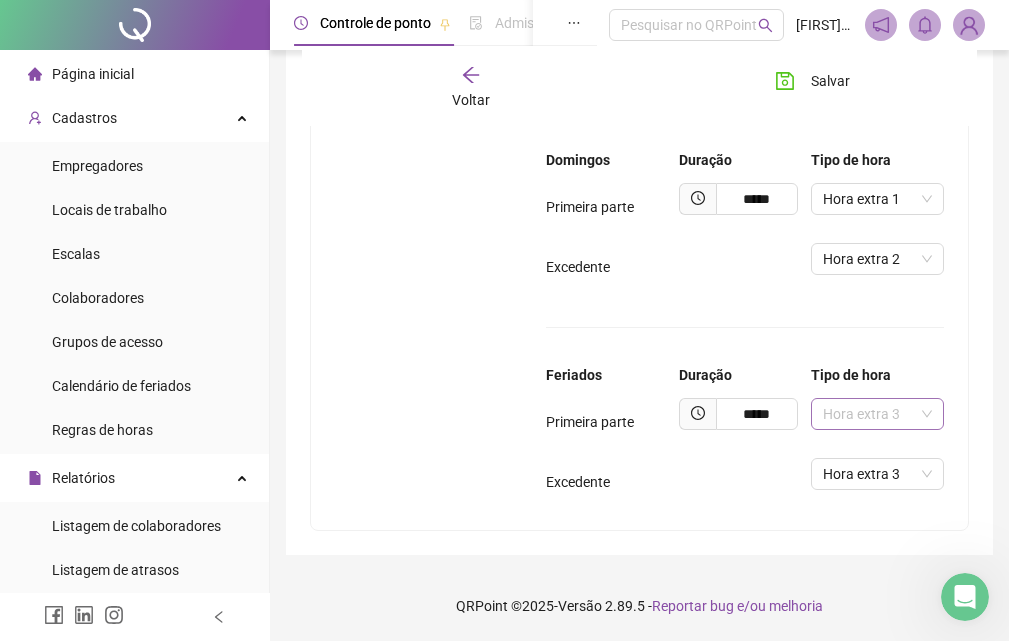click on "Hora extra 3" at bounding box center (877, 414) 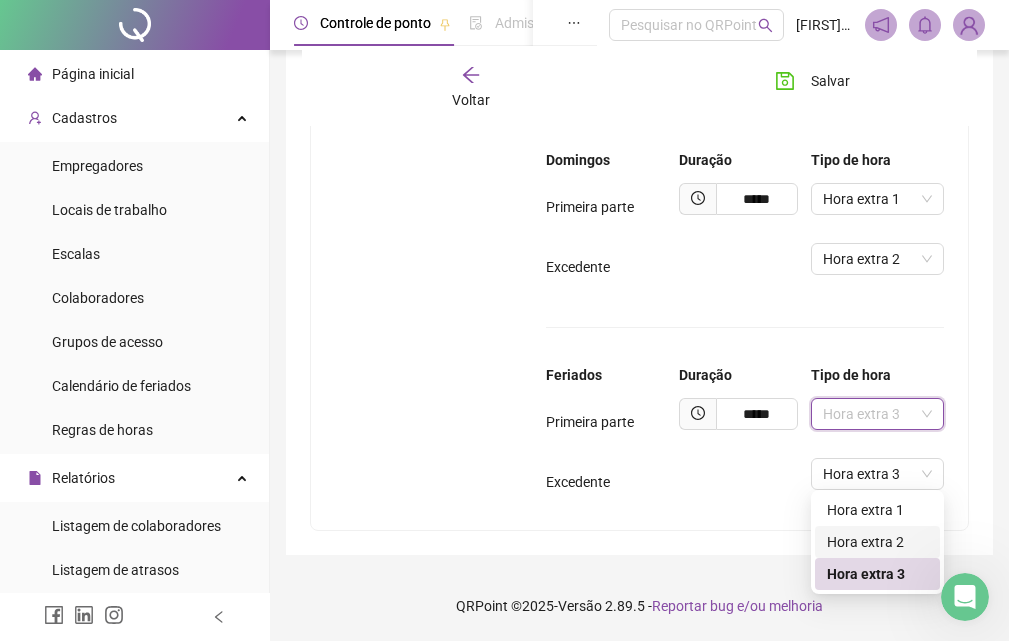 click on "Hora extra 2" at bounding box center [877, 542] 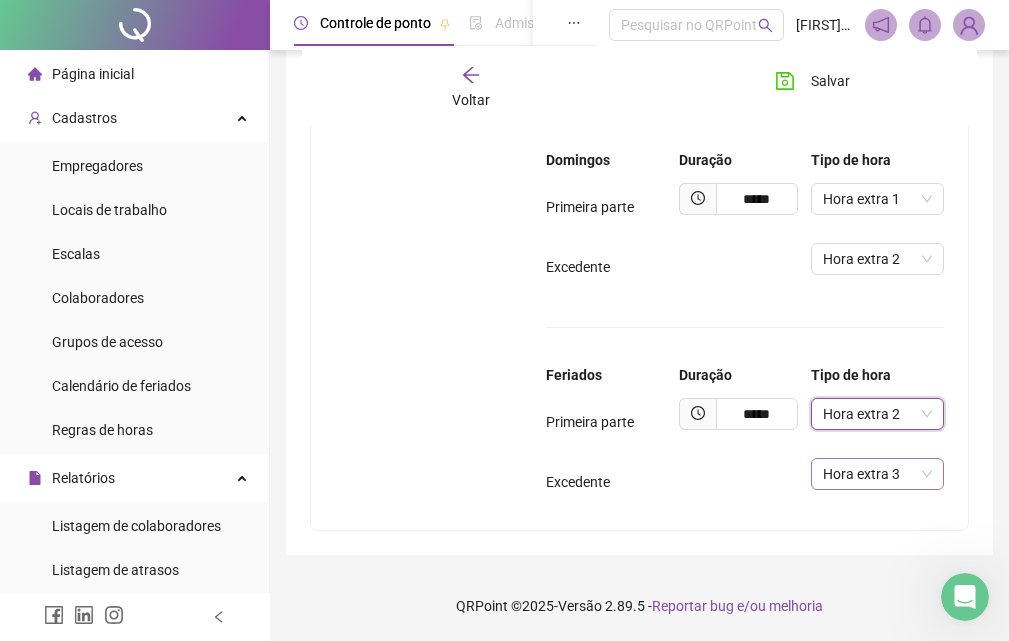 click on "Hora extra 3" at bounding box center [877, 474] 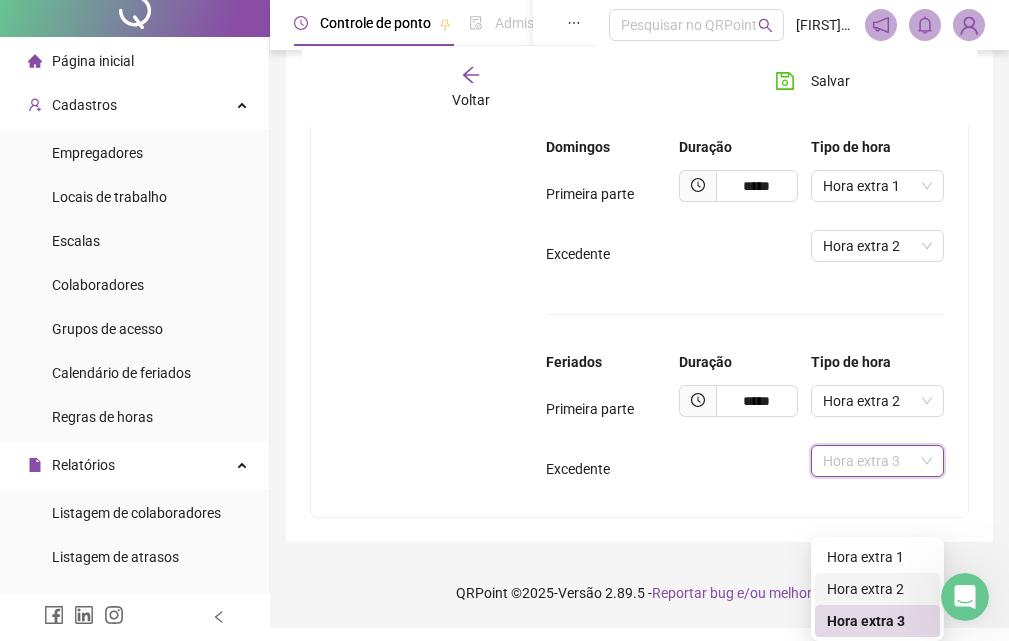 click on "Hora extra 2" at bounding box center [877, 589] 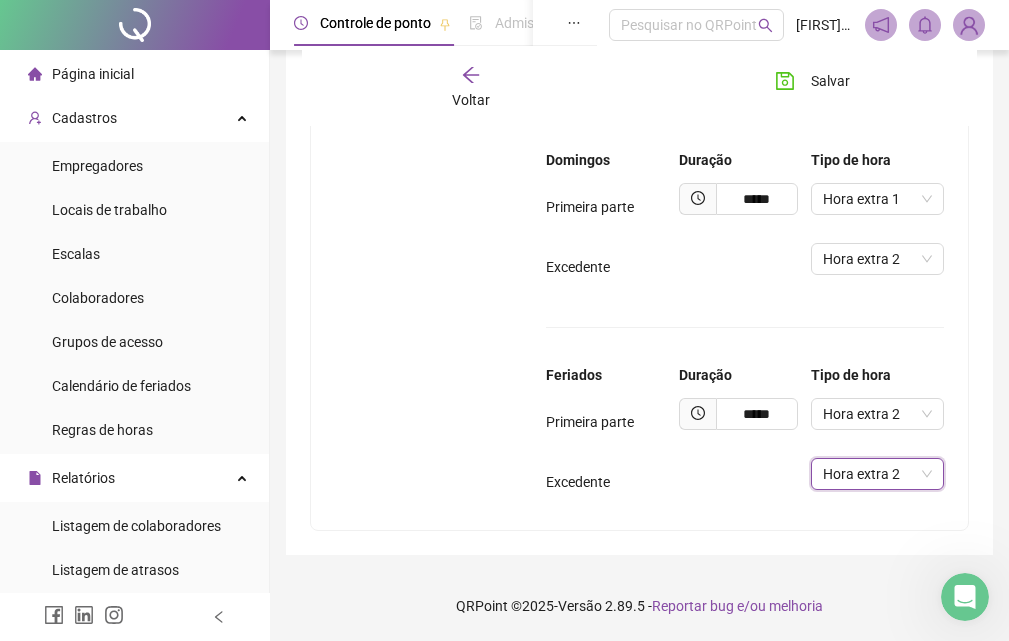 click on "Dias úteis Duração Tipo de hora Primeira parte ***** Hora extra 1 Excedente Hora extra 1 Sábados Duração Tipo de hora Primeira parte ***** Hora extra 1 Excedente Hora extra 1 Domingos Duração Tipo de hora Primeira parte ***** Hora extra 1 Excedente Hora extra 2 Feriados Duração Tipo de hora Primeira parte ***** Hora extra 2 Excedente Hora extra 2 Hora extra 2" at bounding box center [745, 112] 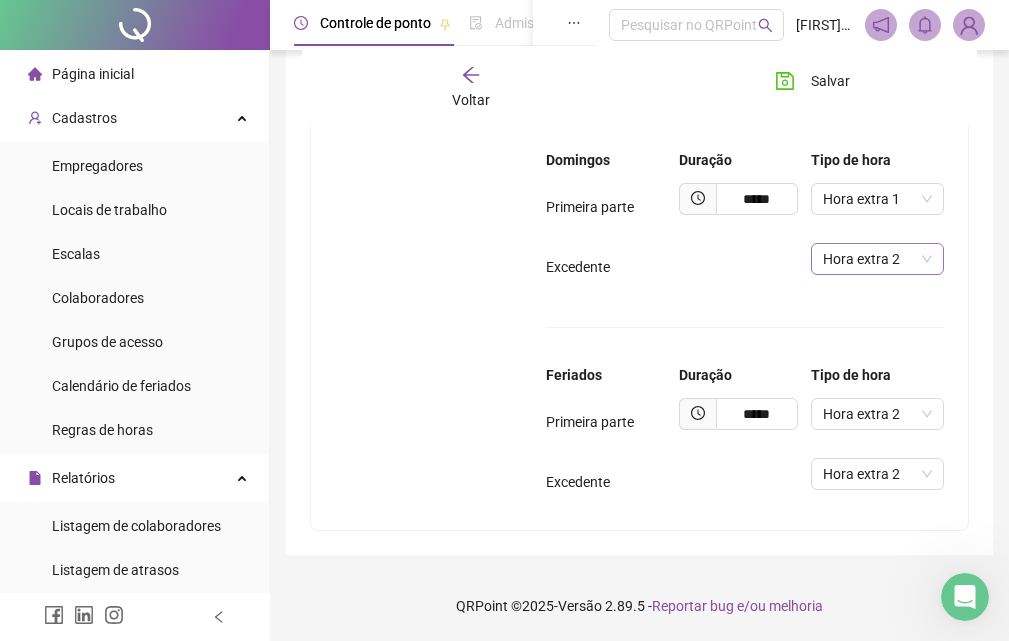 click on "Hora extra 2" at bounding box center [877, 259] 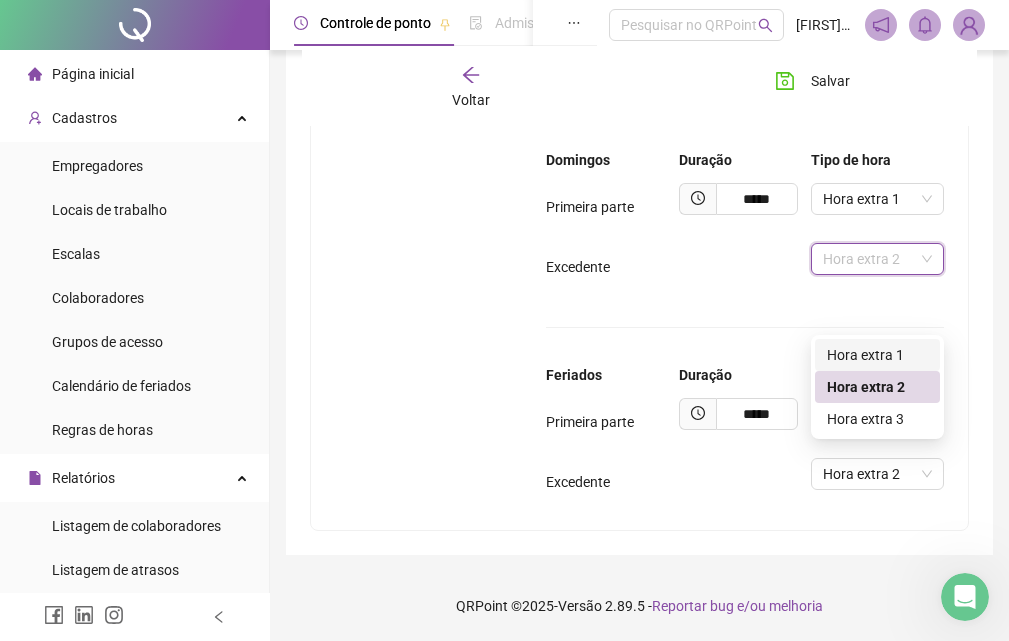 click on "Hora extra 1" at bounding box center (877, 355) 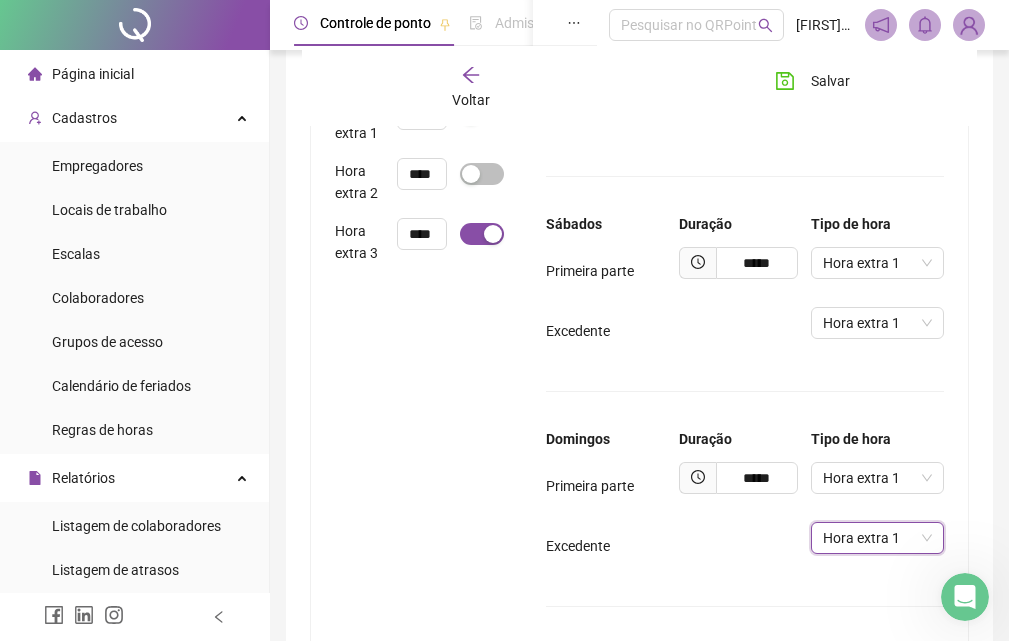 scroll, scrollTop: 991, scrollLeft: 0, axis: vertical 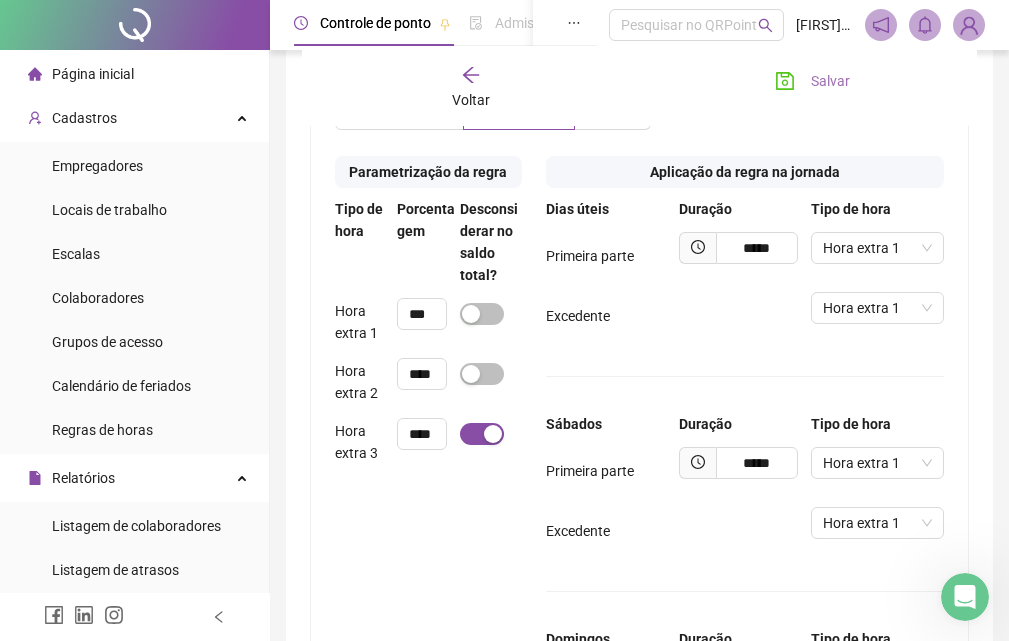 click on "Salvar" at bounding box center (830, 81) 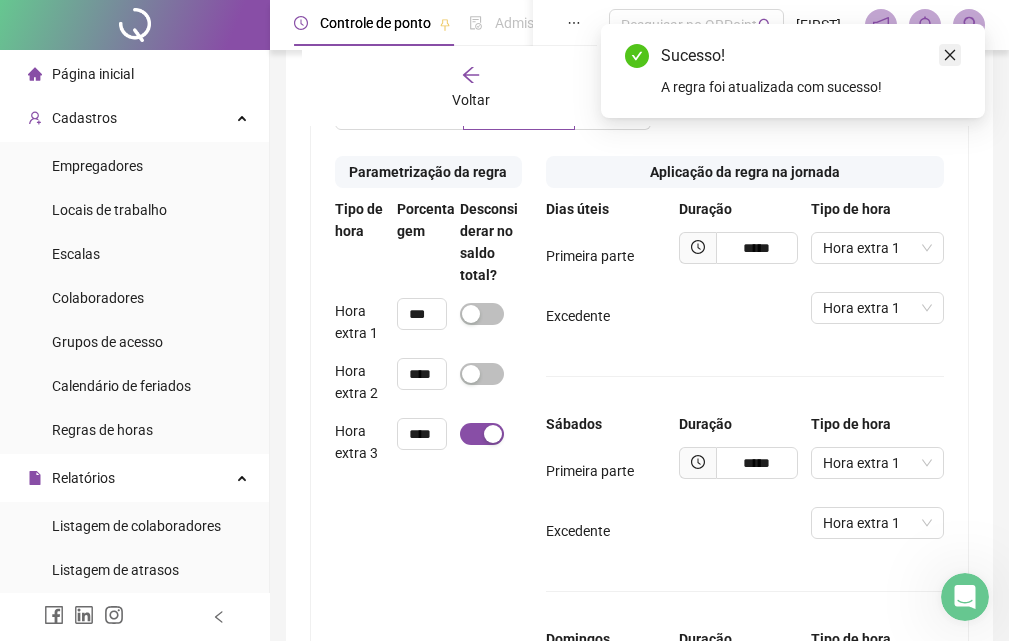 click at bounding box center [950, 55] 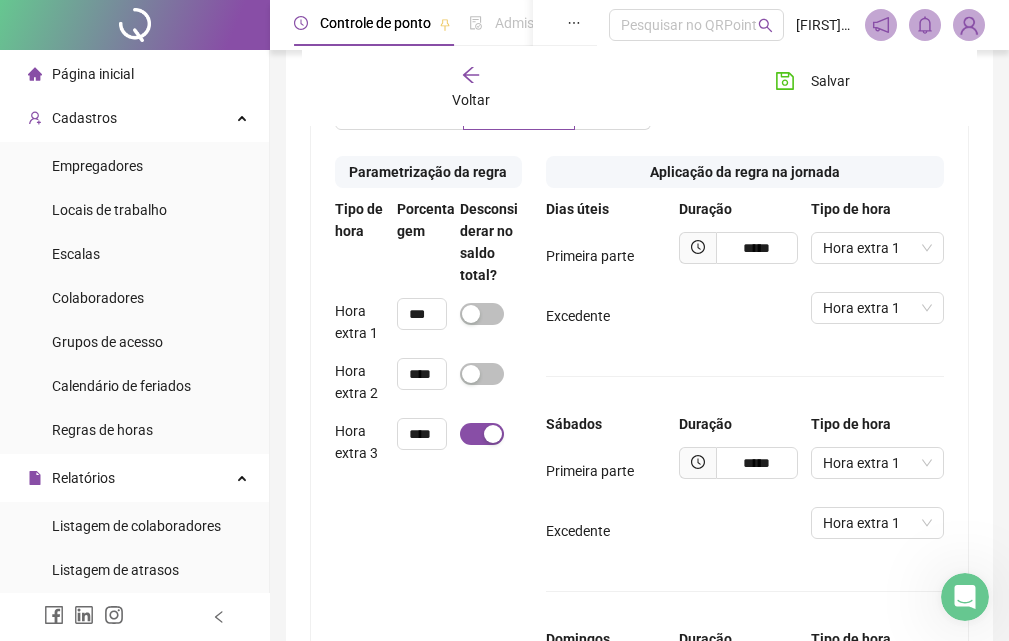 click on "Híbrido" at bounding box center [612, 114] 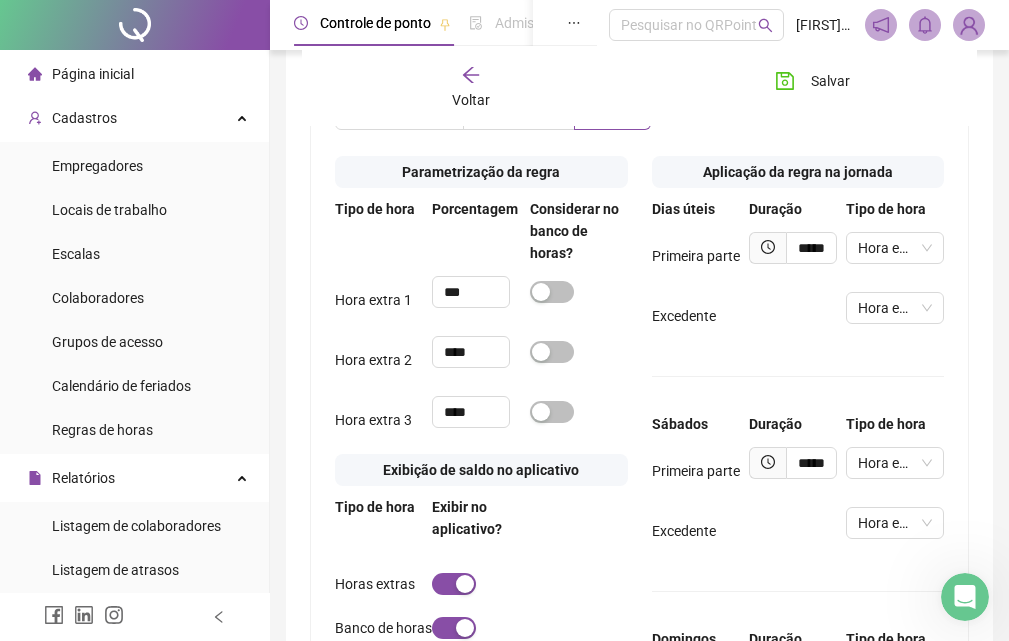 click on "Banco de horas" at bounding box center [399, 114] 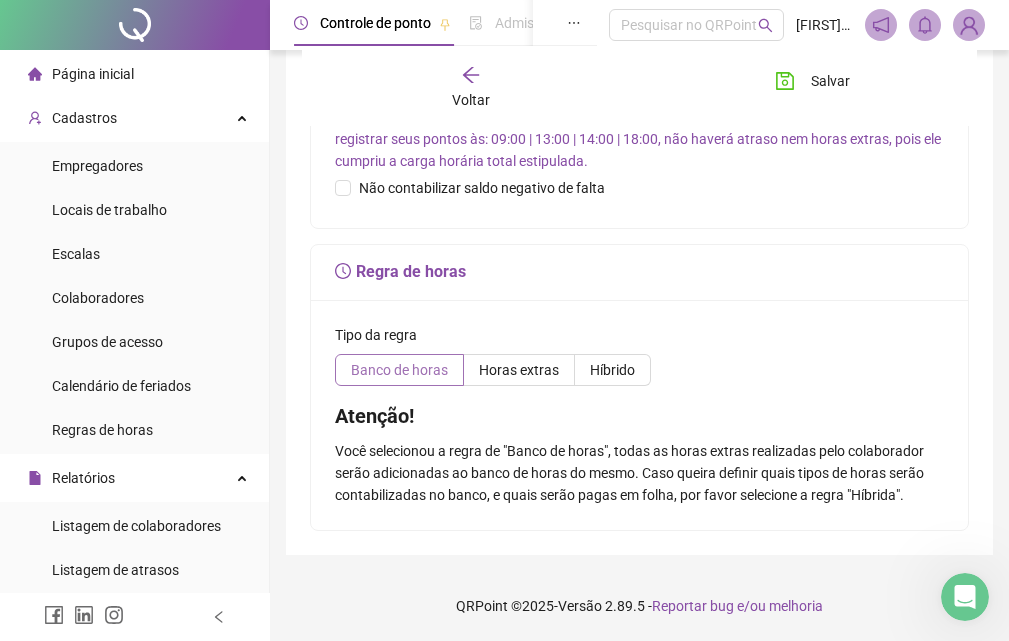 scroll, scrollTop: 791, scrollLeft: 0, axis: vertical 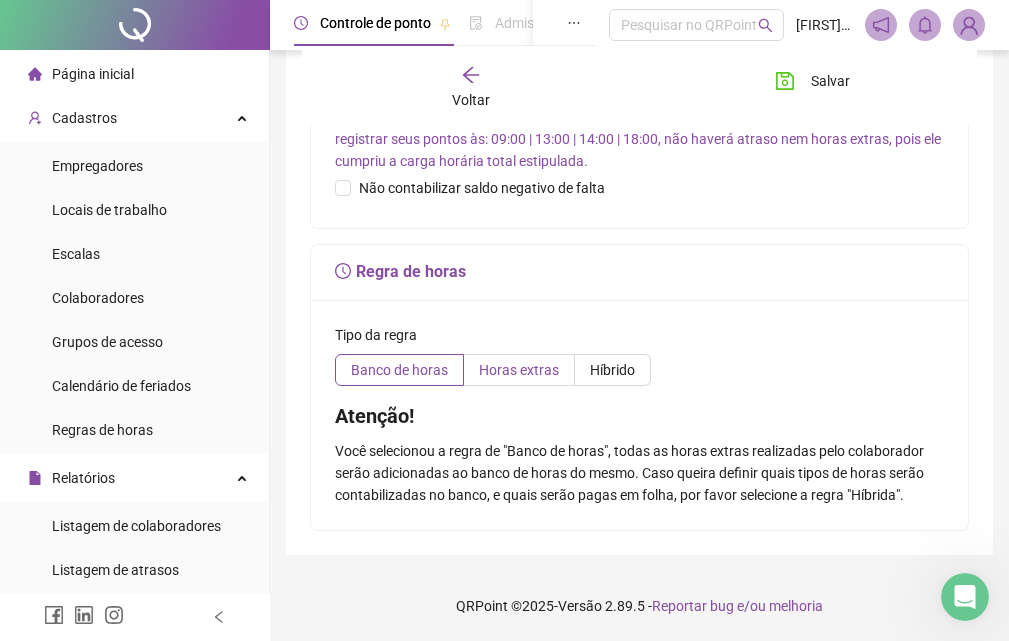 click on "Horas extras" at bounding box center (519, 370) 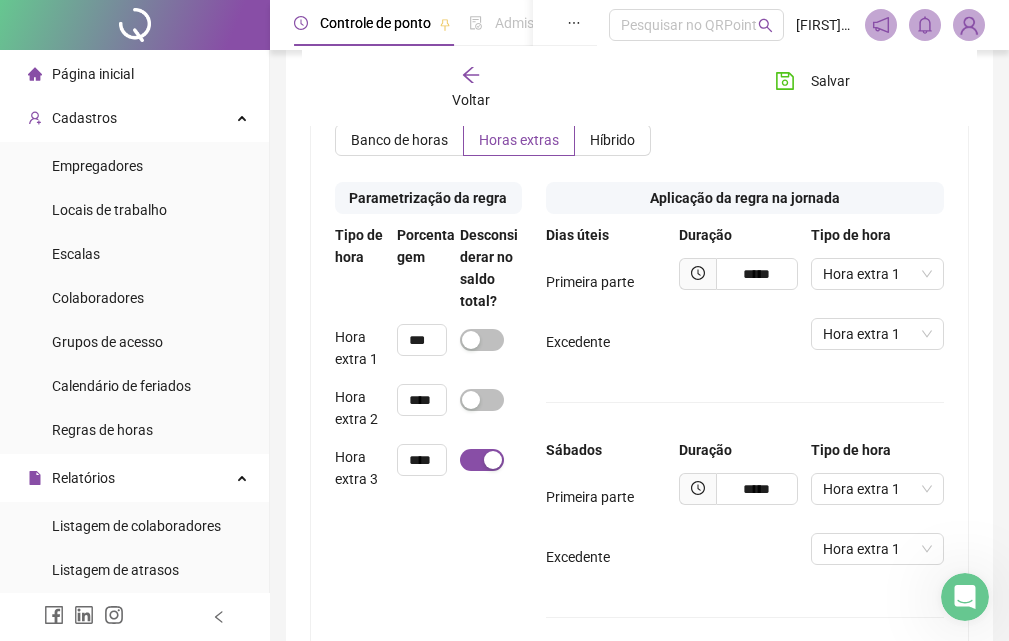 scroll, scrollTop: 991, scrollLeft: 0, axis: vertical 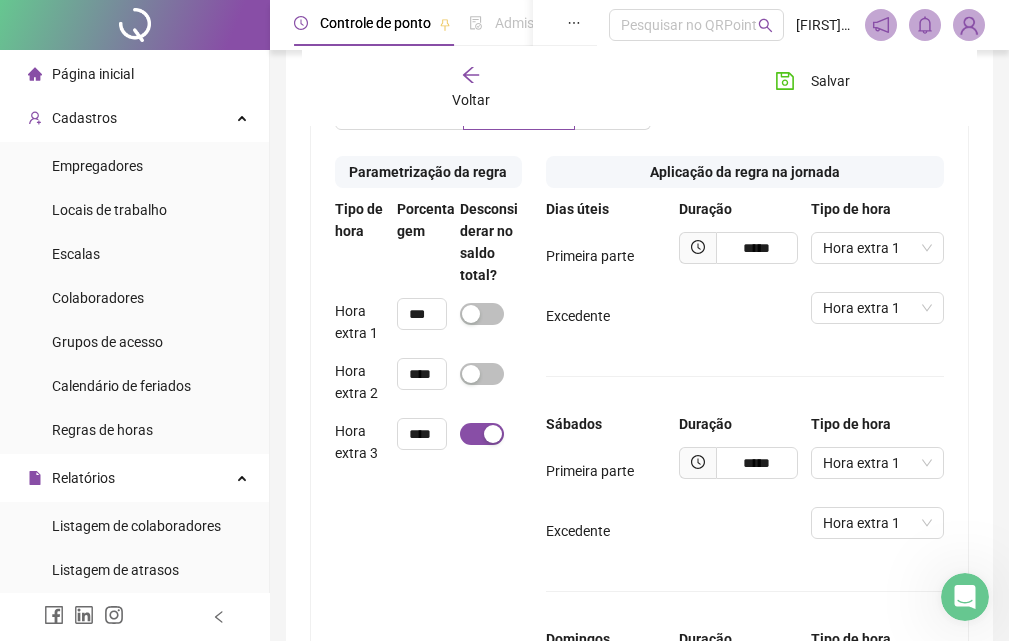 click on "Híbrido" at bounding box center [612, 114] 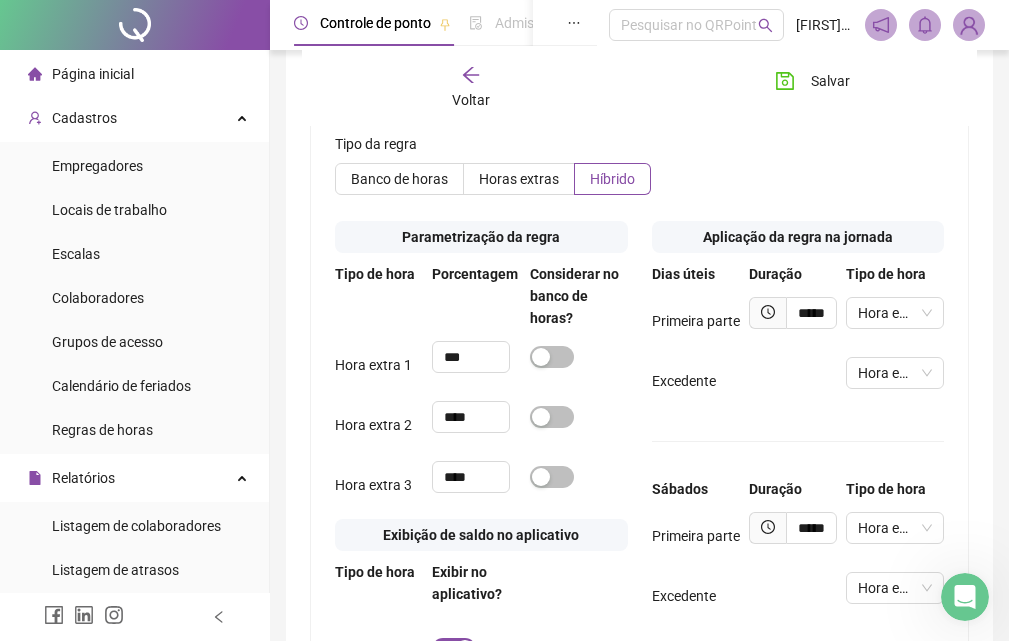 scroll, scrollTop: 891, scrollLeft: 0, axis: vertical 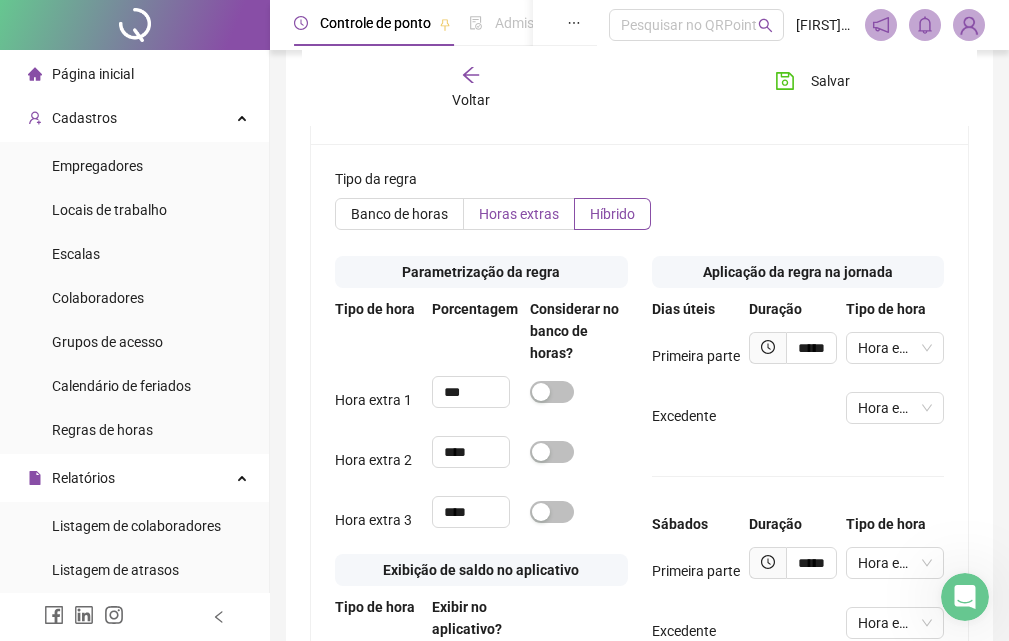 click on "Horas extras" at bounding box center (519, 214) 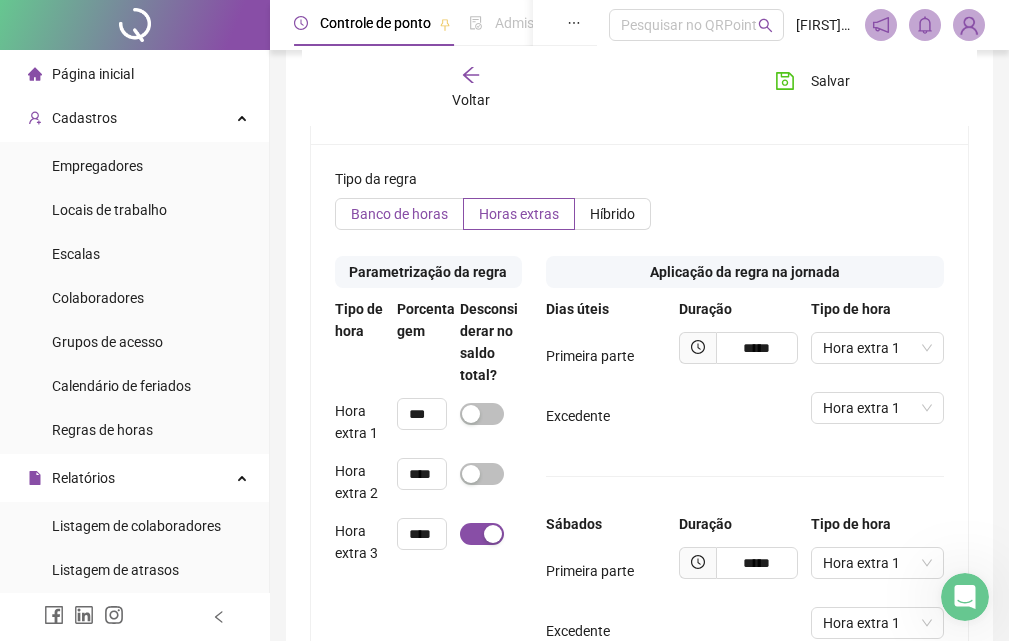 click on "Banco de horas" at bounding box center (399, 214) 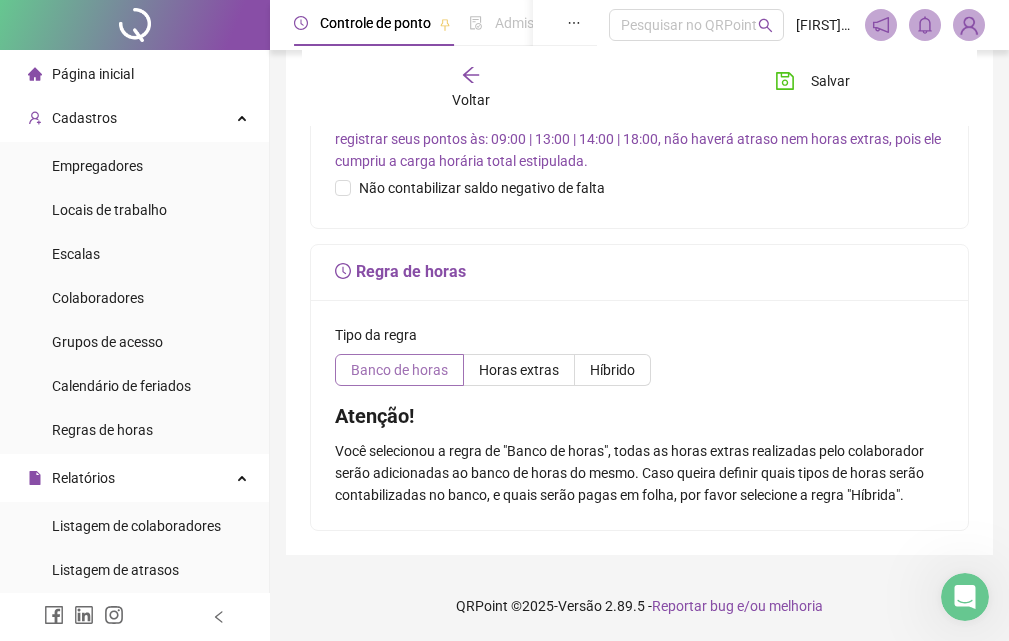 scroll, scrollTop: 791, scrollLeft: 0, axis: vertical 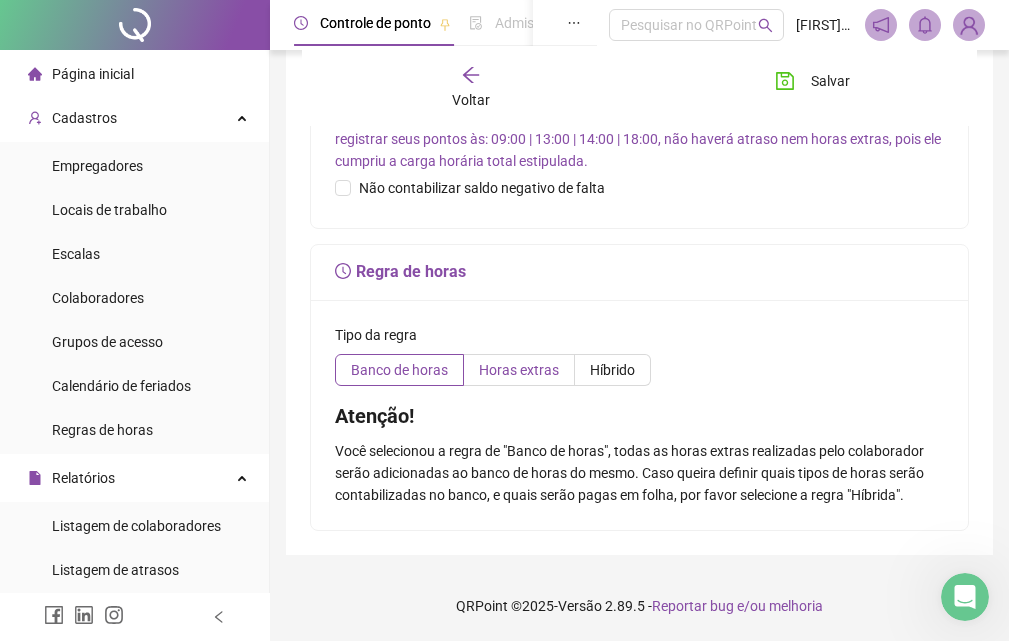 click on "Horas extras" at bounding box center [519, 370] 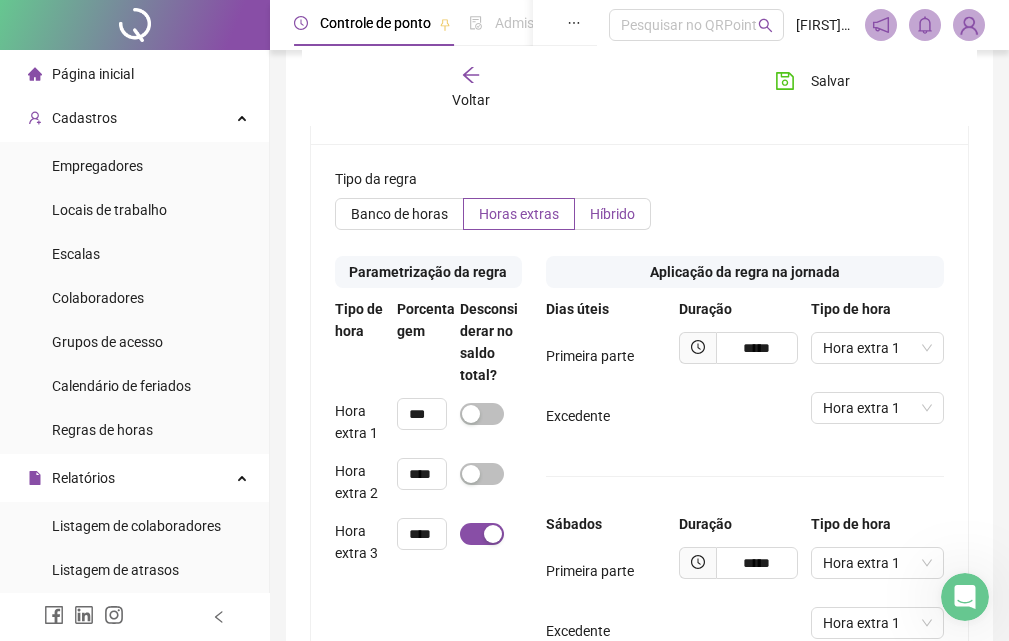 scroll, scrollTop: 791, scrollLeft: 0, axis: vertical 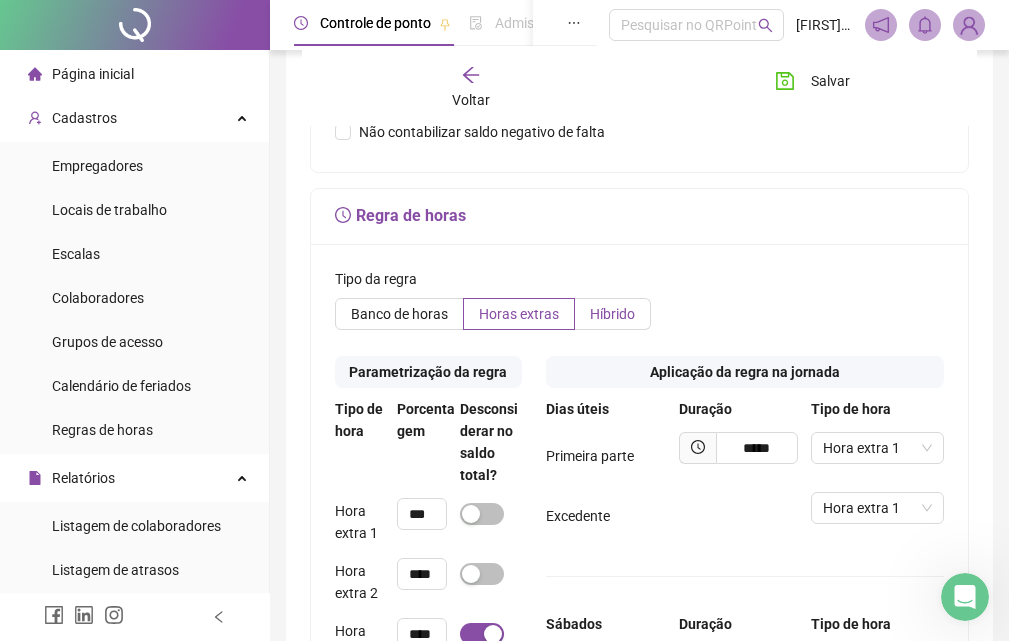 click on "Híbrido" at bounding box center (612, 314) 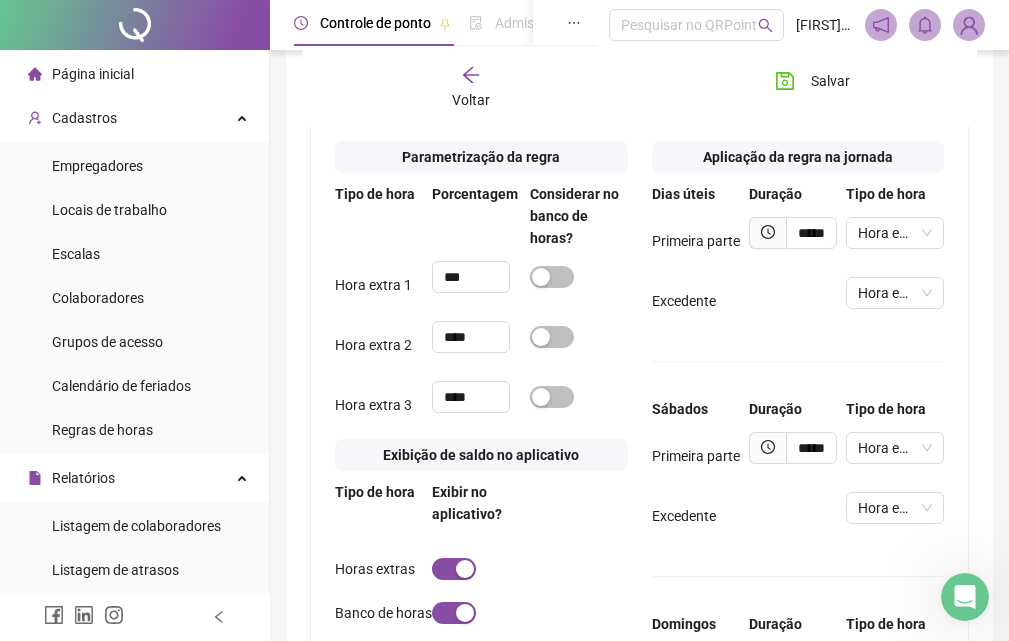 scroll, scrollTop: 891, scrollLeft: 0, axis: vertical 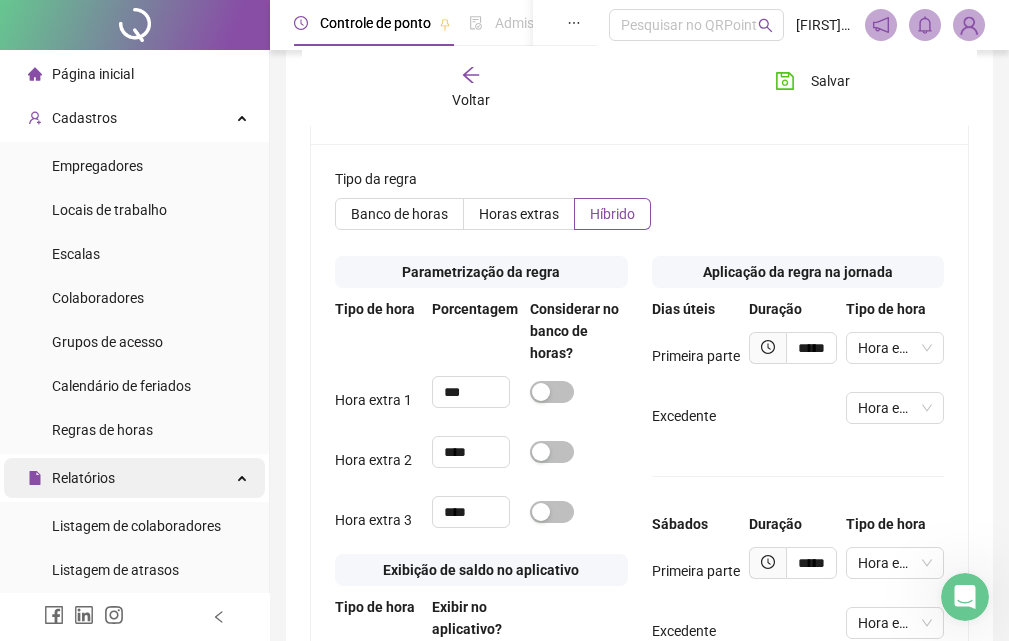 click on "Relatórios" at bounding box center (83, 478) 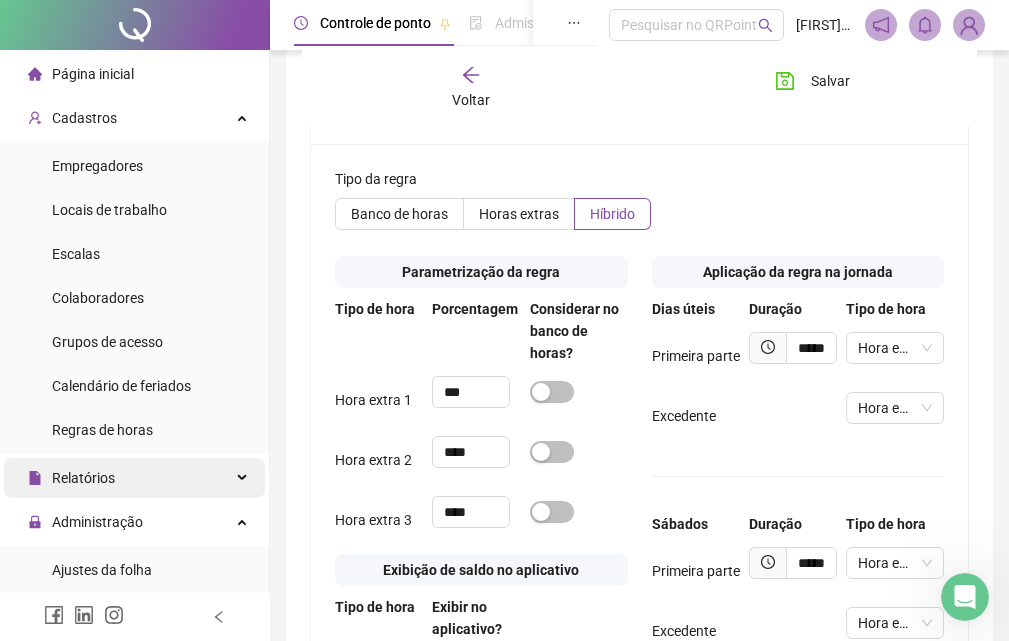 click on "Relatórios" at bounding box center (134, 478) 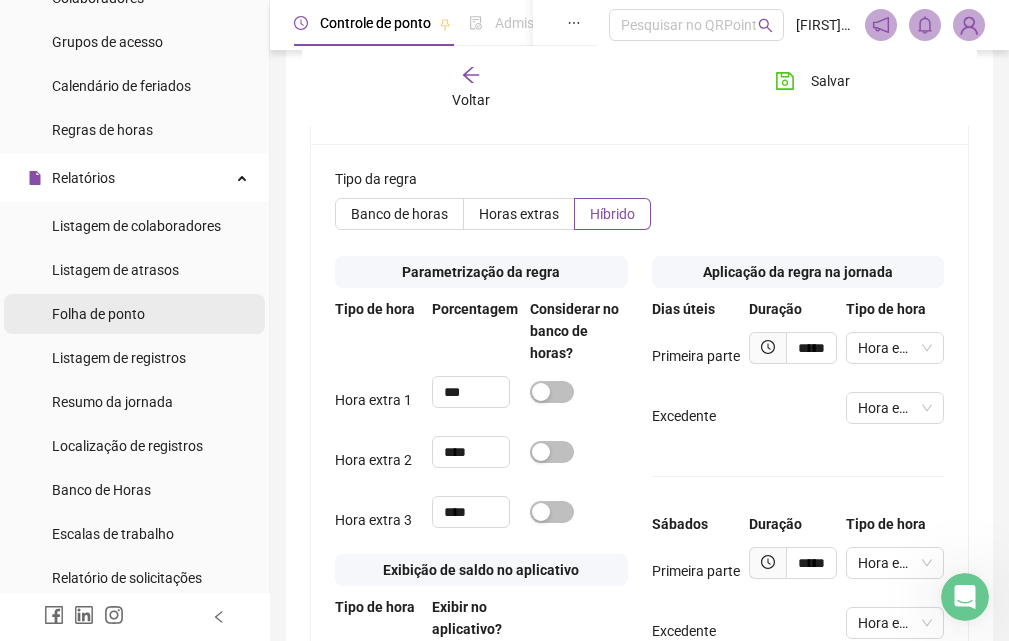 scroll, scrollTop: 400, scrollLeft: 0, axis: vertical 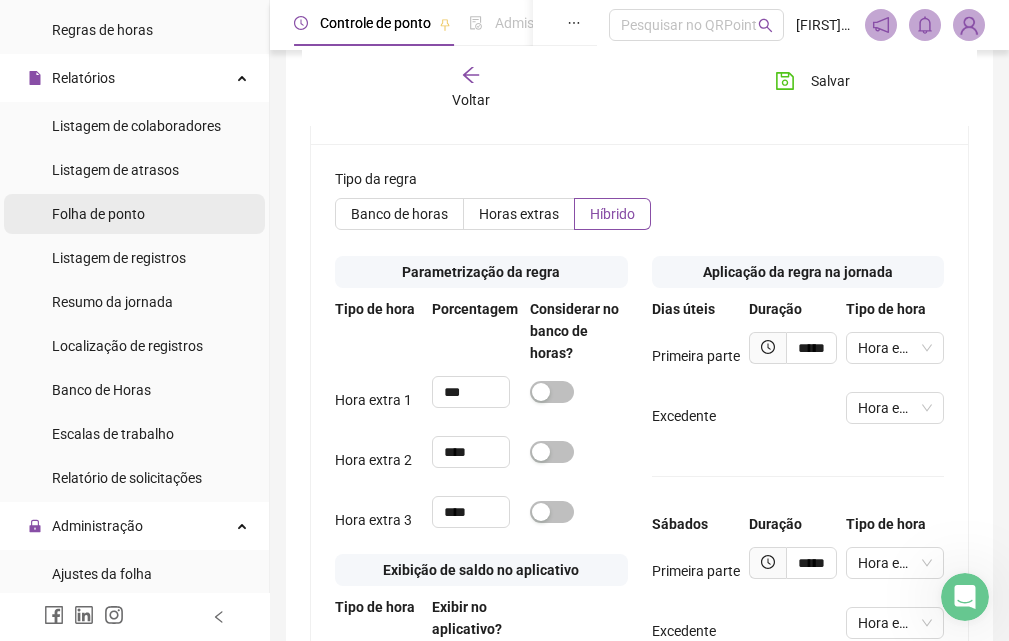 click on "Folha de ponto" at bounding box center (98, 214) 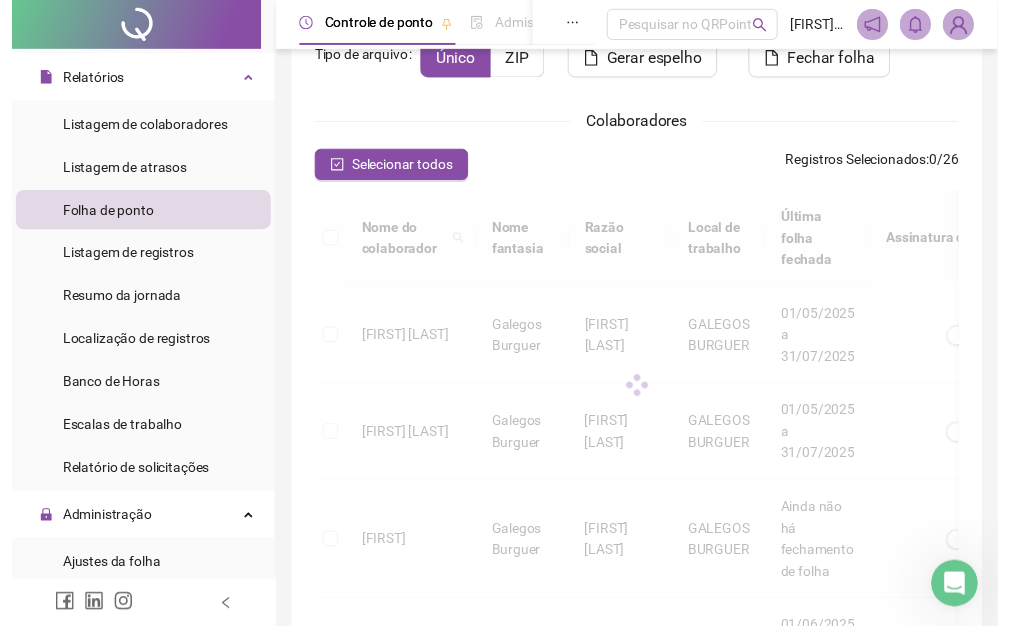 scroll, scrollTop: 180, scrollLeft: 0, axis: vertical 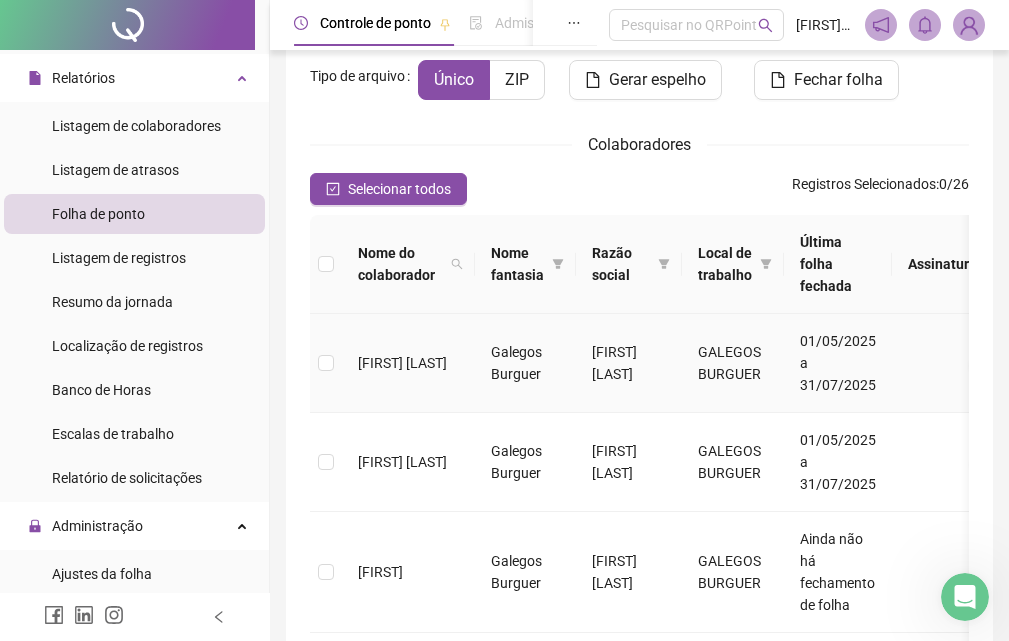 click on "[FIRST] [LAST]" at bounding box center [402, 363] 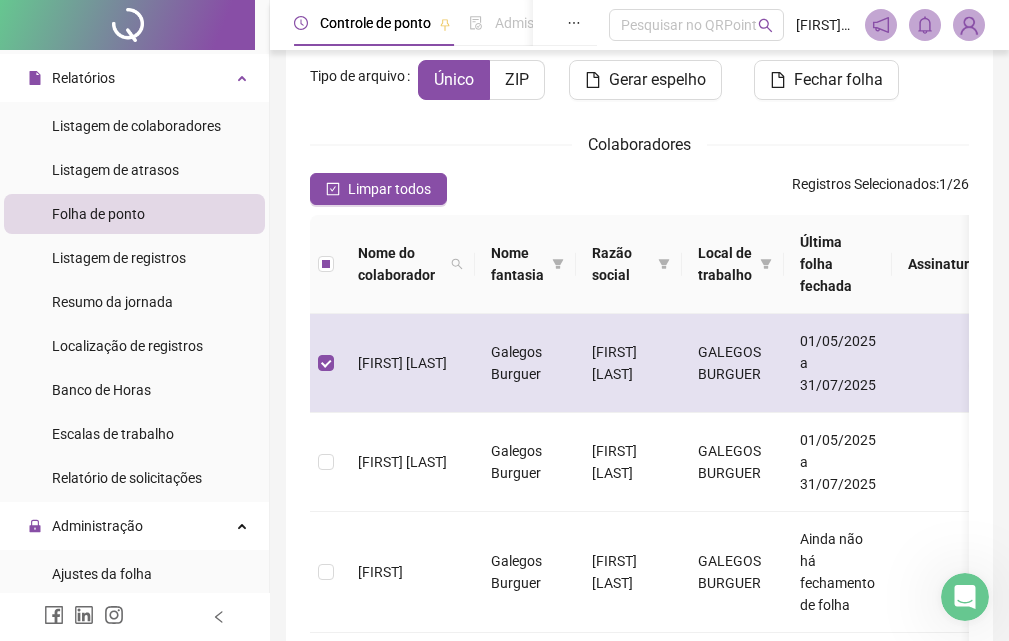 click on "GALEGOS BURGUER" at bounding box center [733, 363] 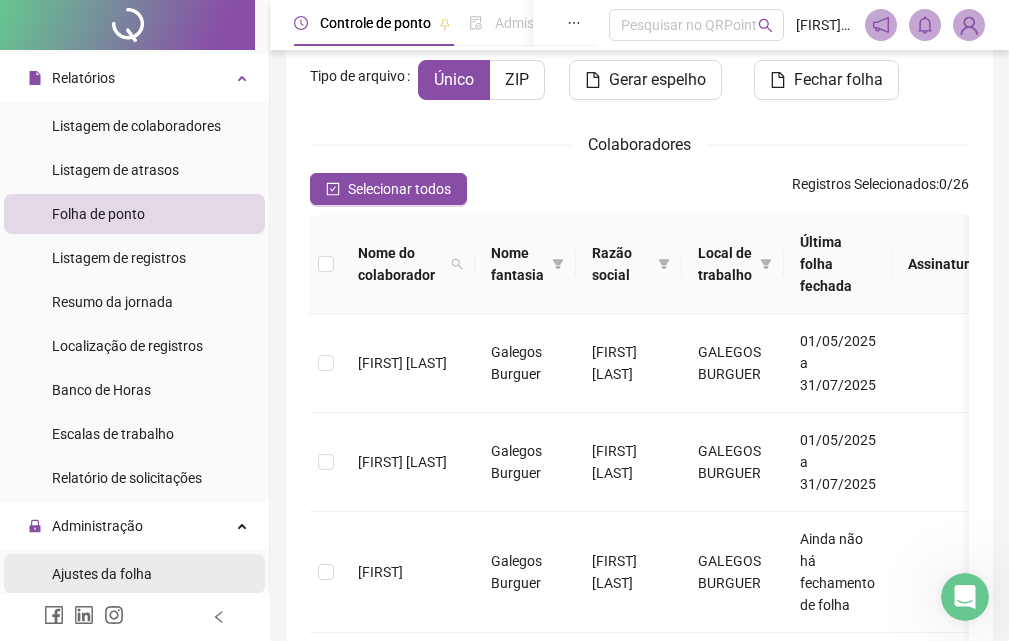 click on "Ajustes da folha" at bounding box center (102, 574) 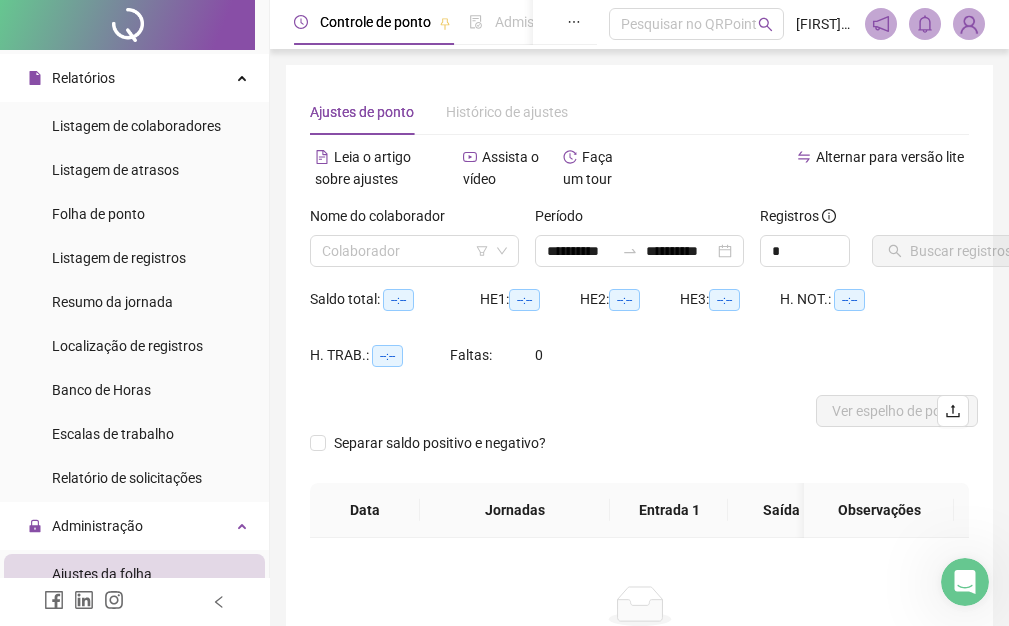 scroll, scrollTop: 0, scrollLeft: 0, axis: both 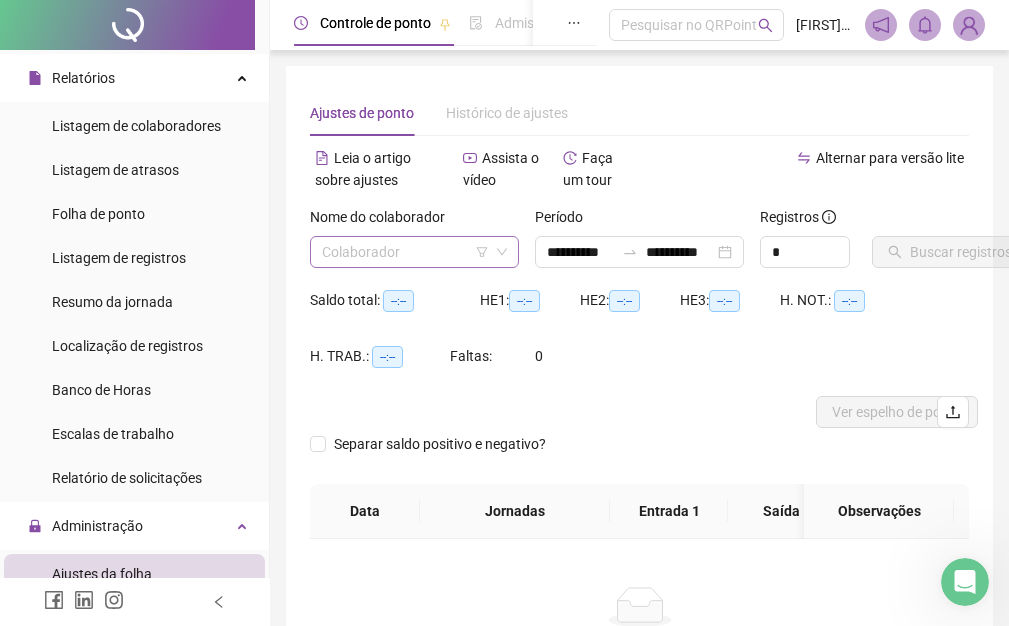 click at bounding box center [405, 252] 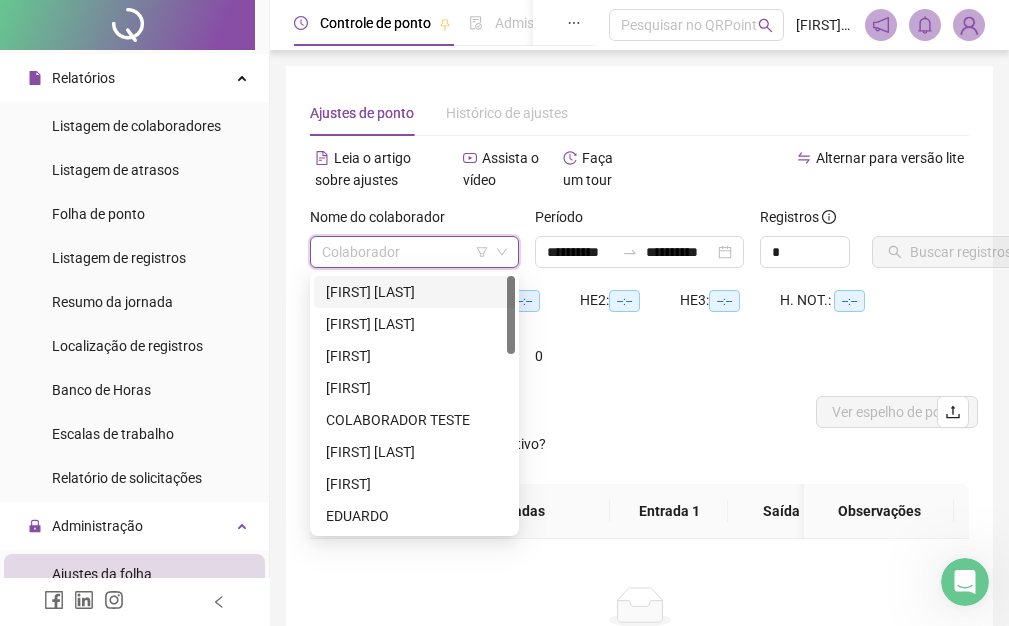 click on "[FIRST] [LAST]" at bounding box center [414, 292] 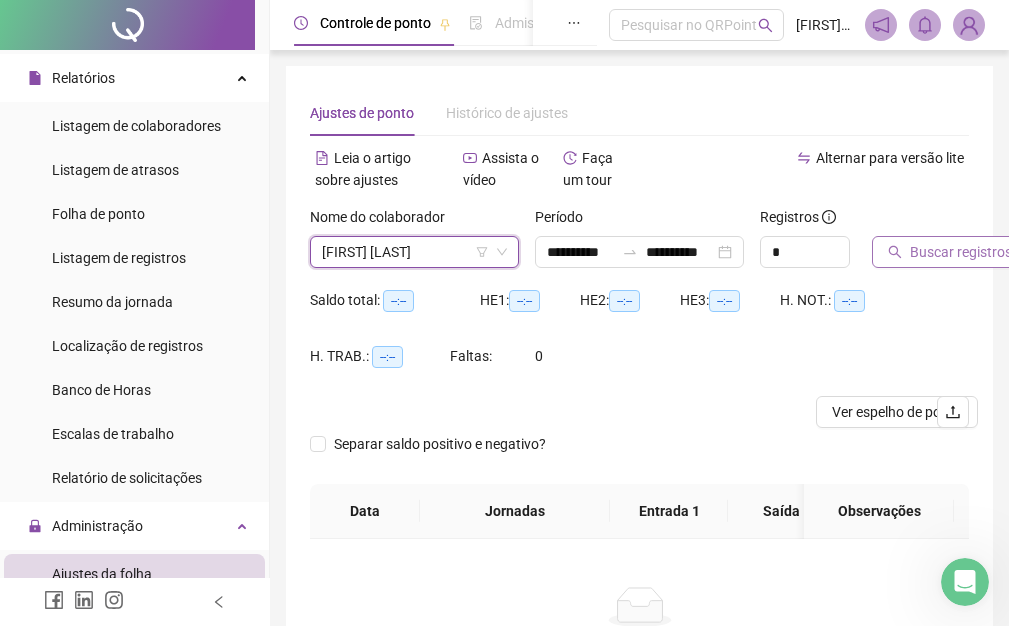 click on "Buscar registros" at bounding box center (950, 252) 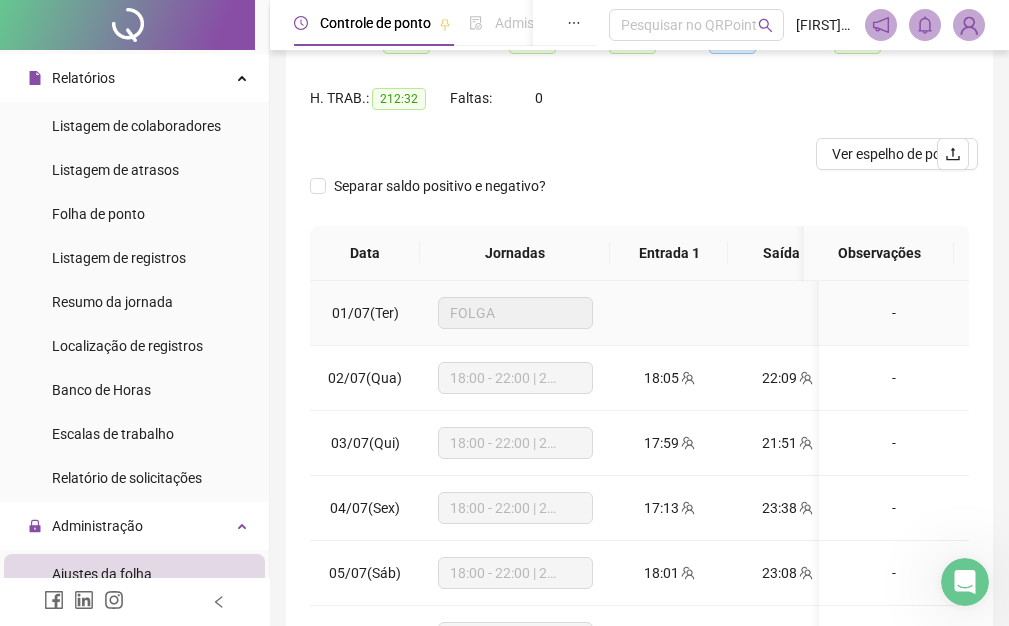 scroll, scrollTop: 250, scrollLeft: 0, axis: vertical 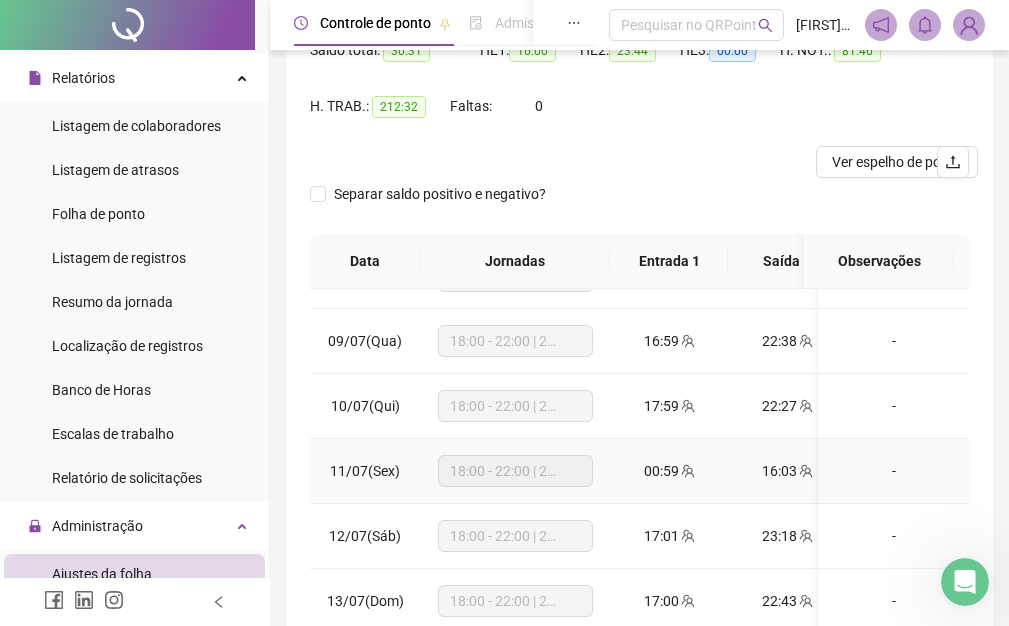 type 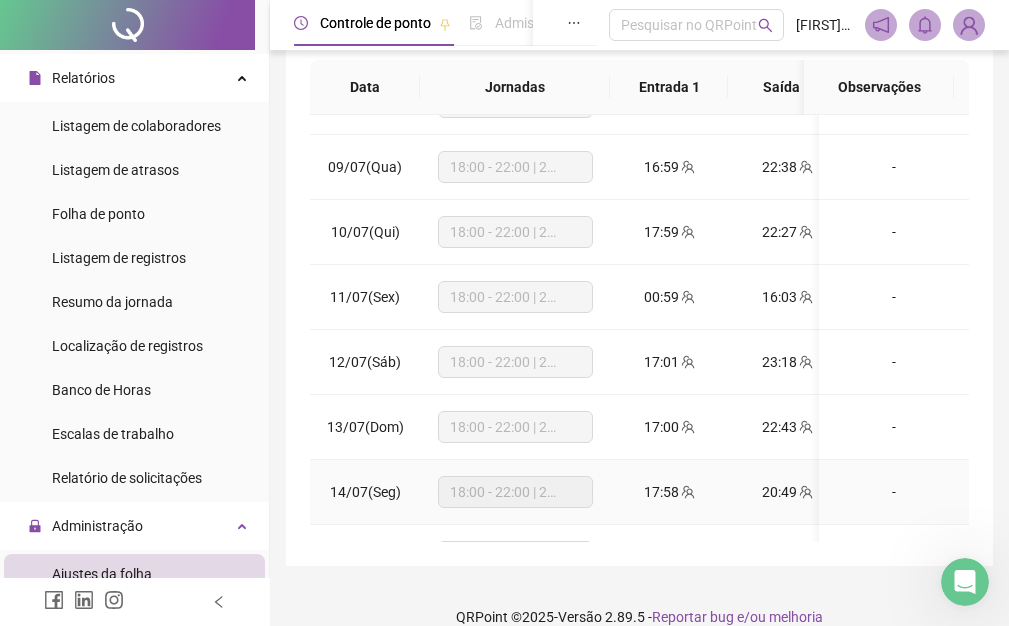 scroll, scrollTop: 450, scrollLeft: 0, axis: vertical 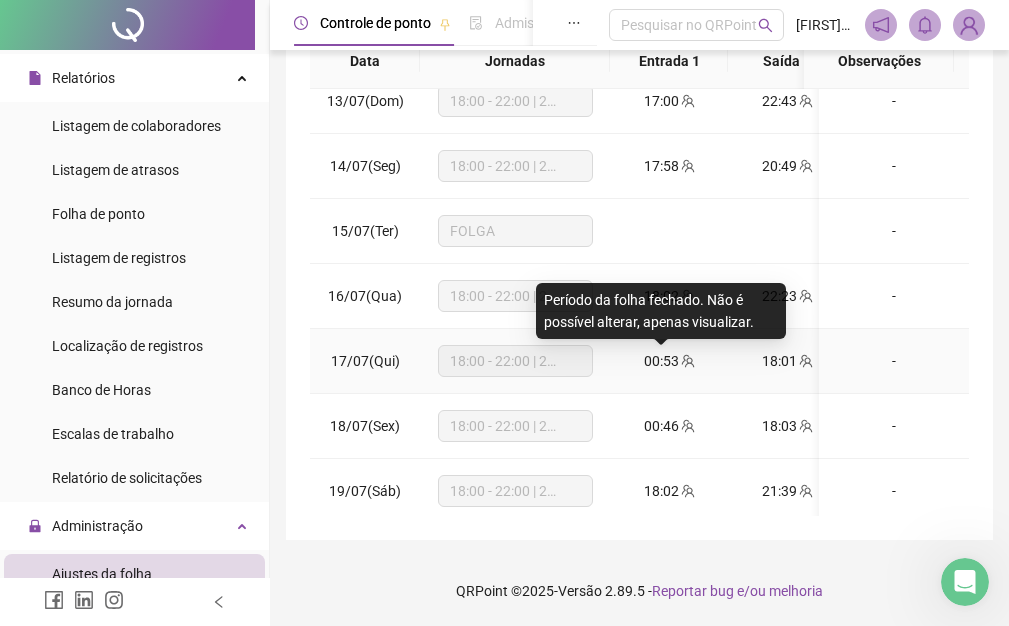 click on "00:53" at bounding box center [661, 361] 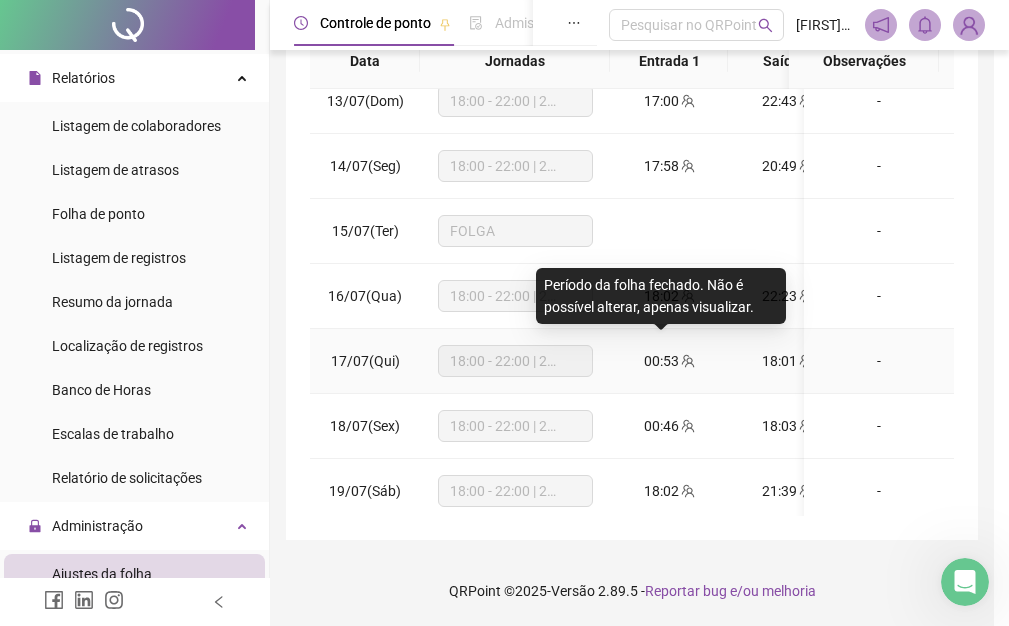 scroll, scrollTop: 435, scrollLeft: 0, axis: vertical 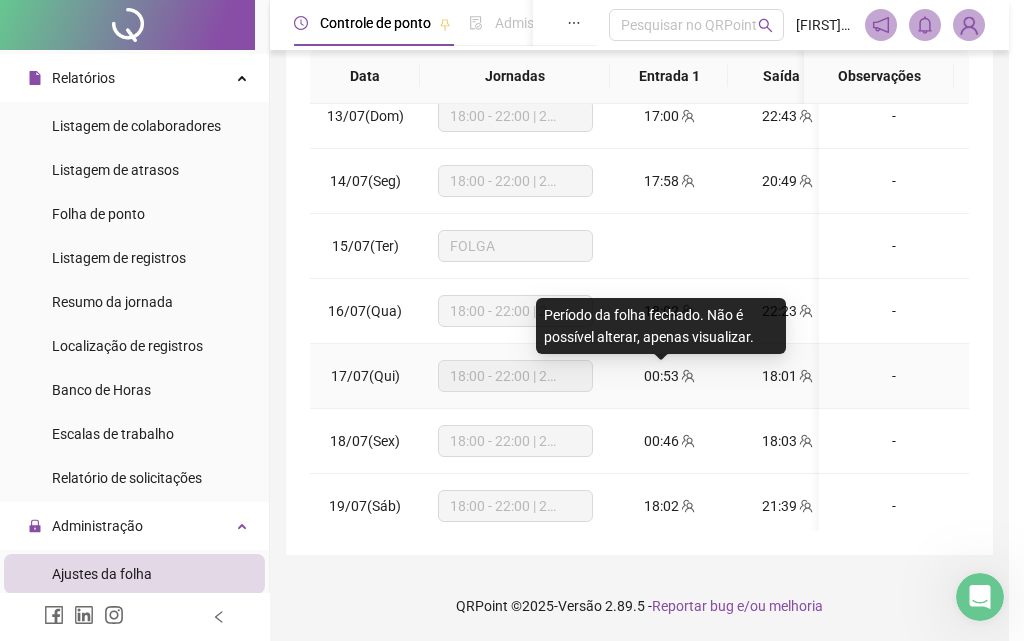 type on "**********" 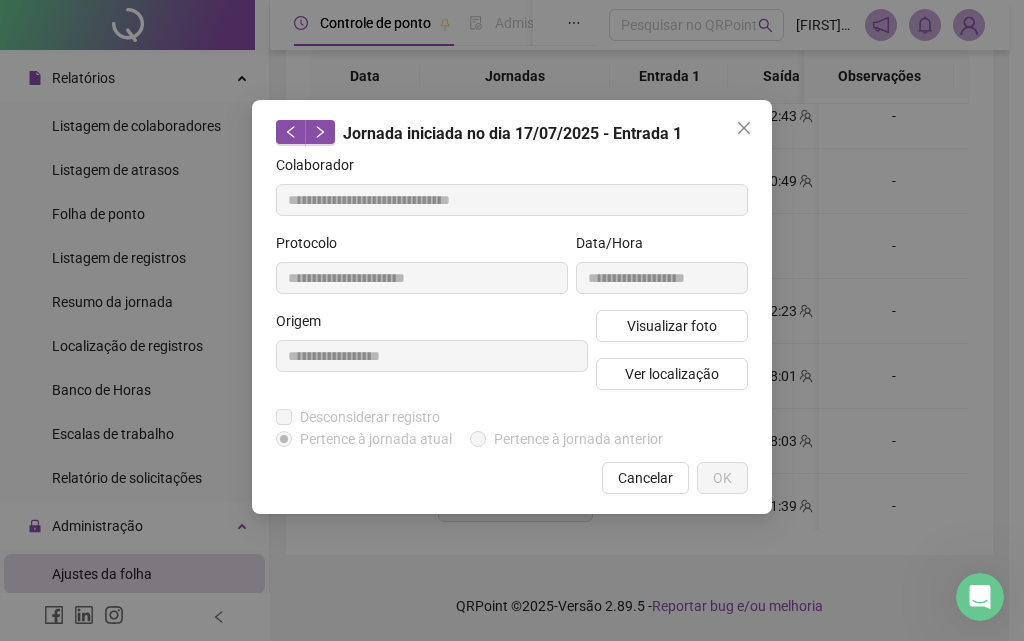 drag, startPoint x: 645, startPoint y: 362, endPoint x: 771, endPoint y: 478, distance: 171.26587 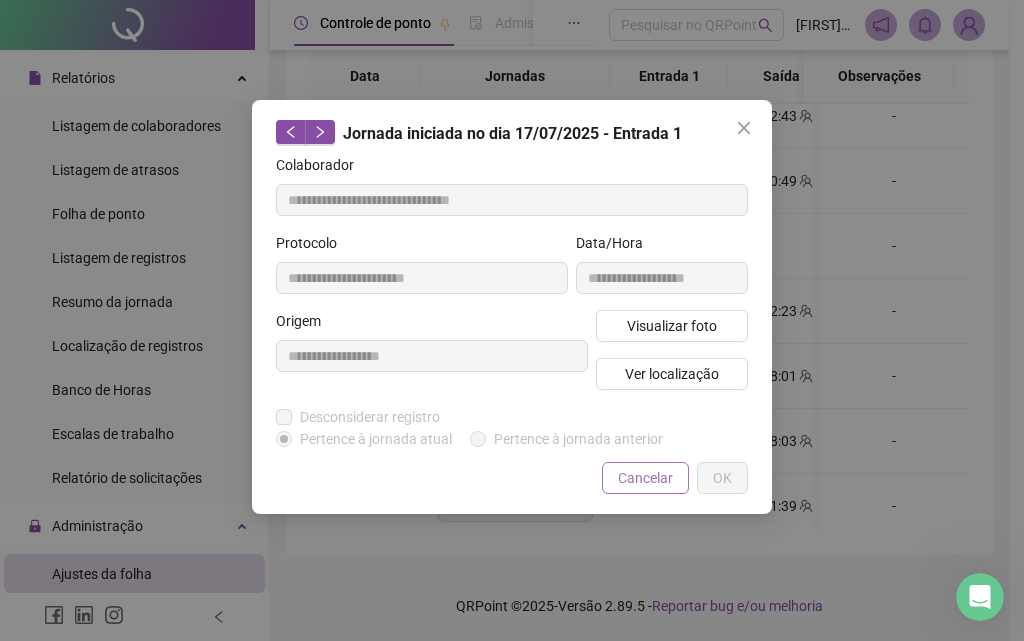 click on "Cancelar" at bounding box center [645, 478] 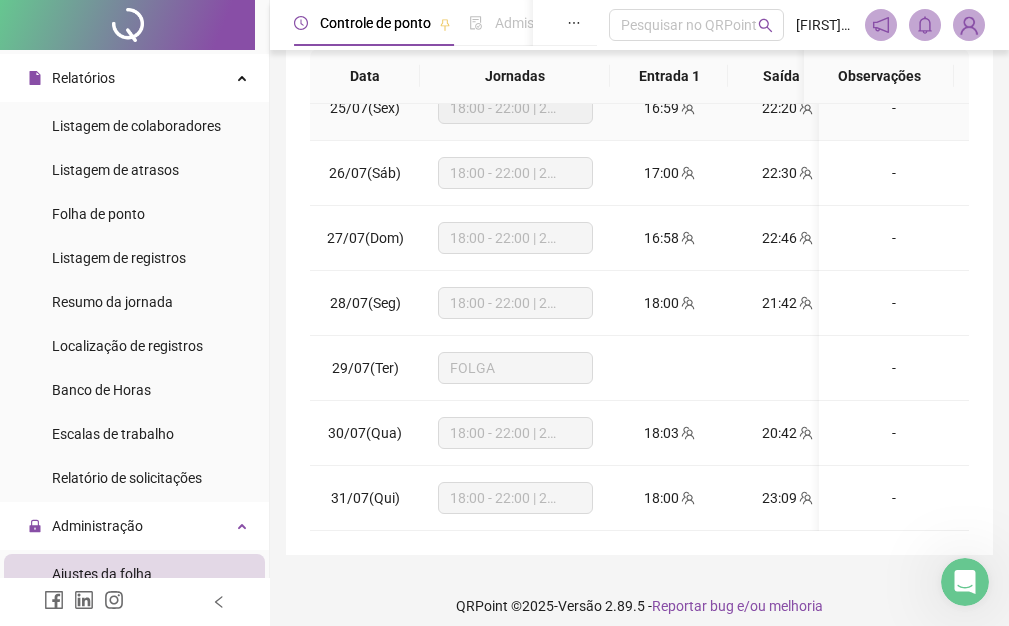 scroll, scrollTop: 1603, scrollLeft: 0, axis: vertical 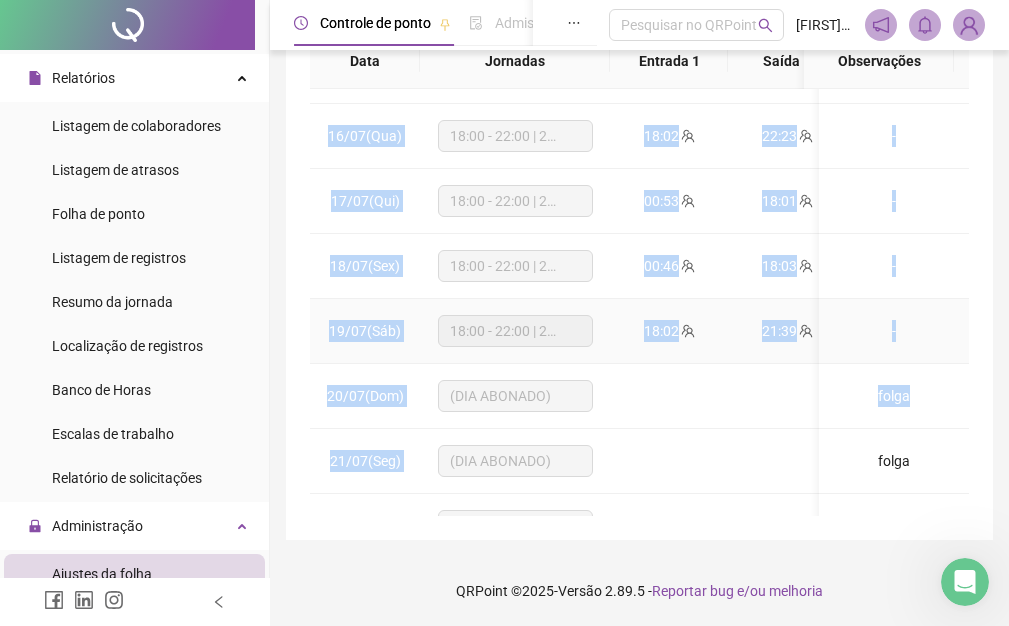 drag, startPoint x: 614, startPoint y: 499, endPoint x: 649, endPoint y: 493, distance: 35.510563 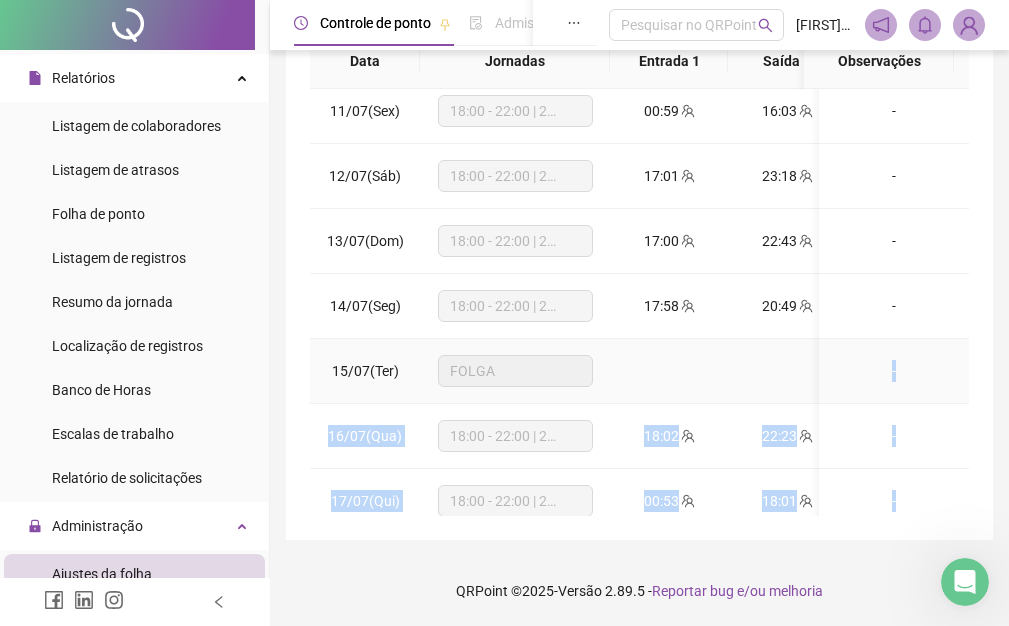 scroll, scrollTop: 460, scrollLeft: 0, axis: vertical 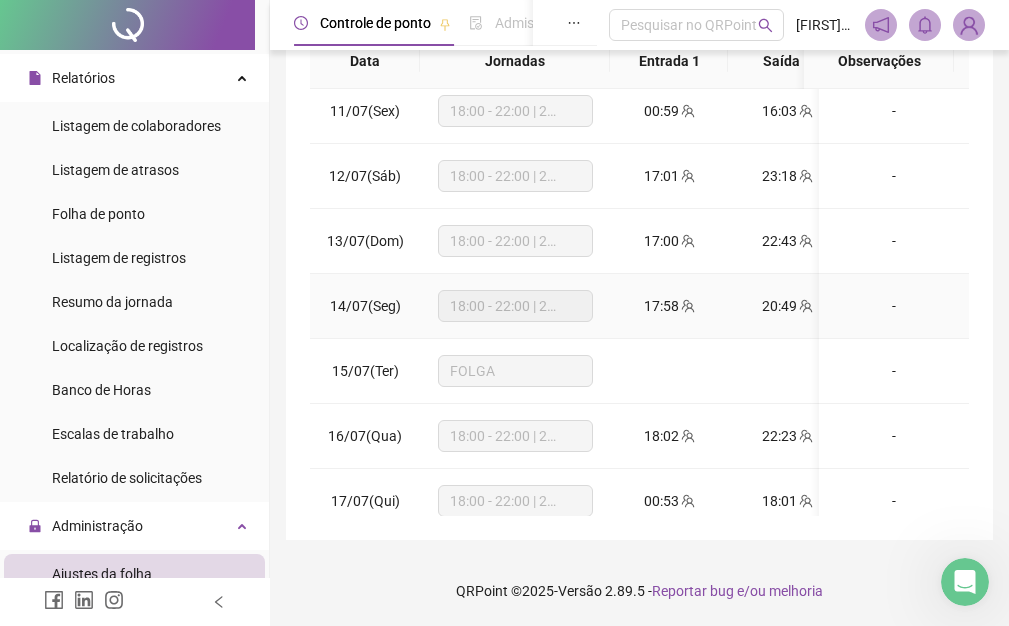 click on "17:58" at bounding box center (669, 306) 